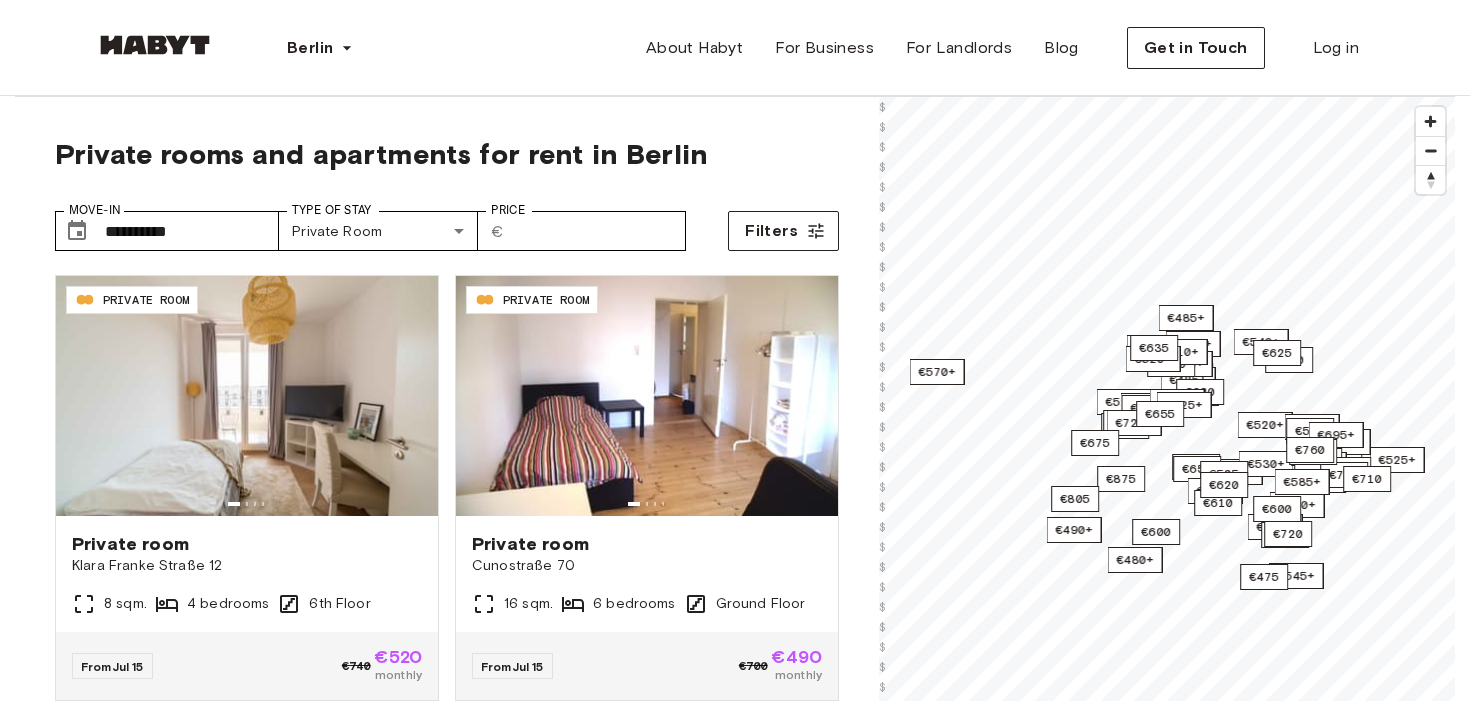 scroll, scrollTop: 0, scrollLeft: 0, axis: both 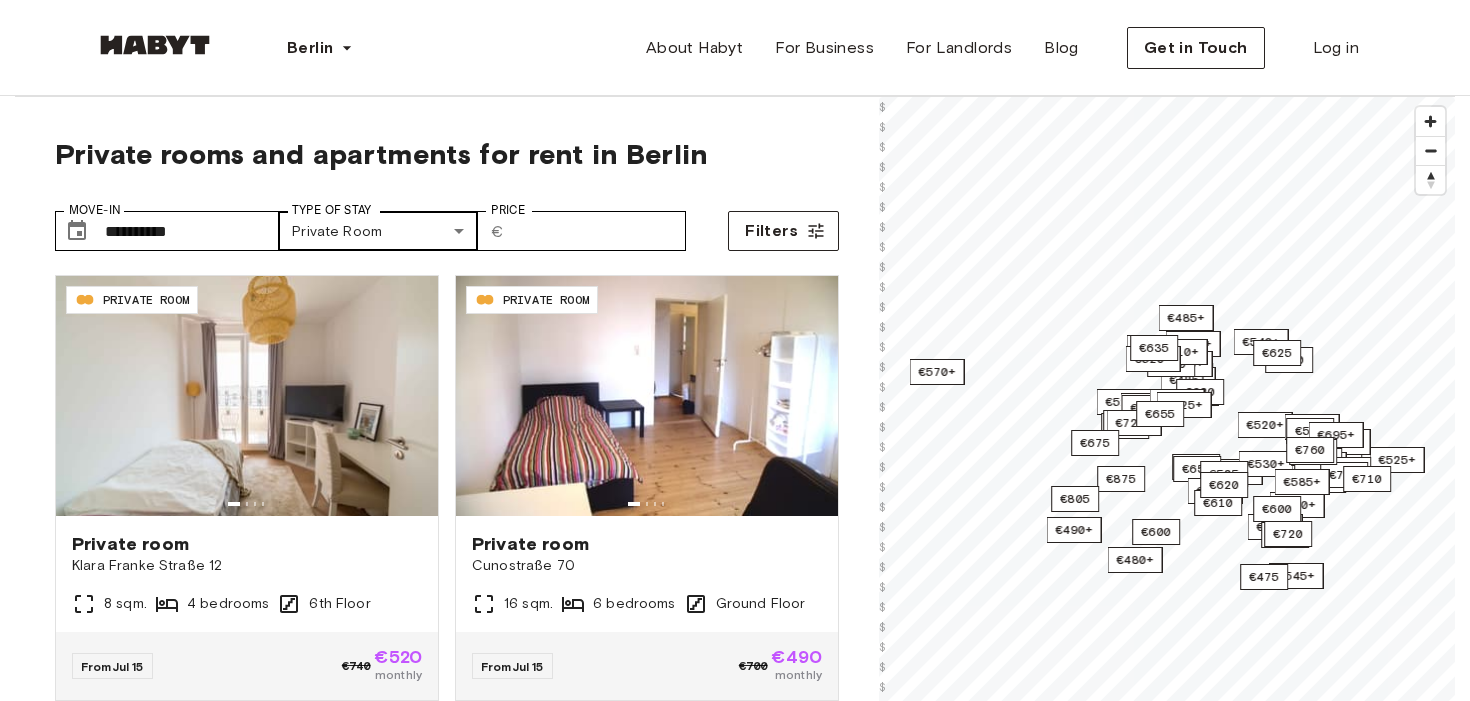 click on "**********" at bounding box center (735, 2358) 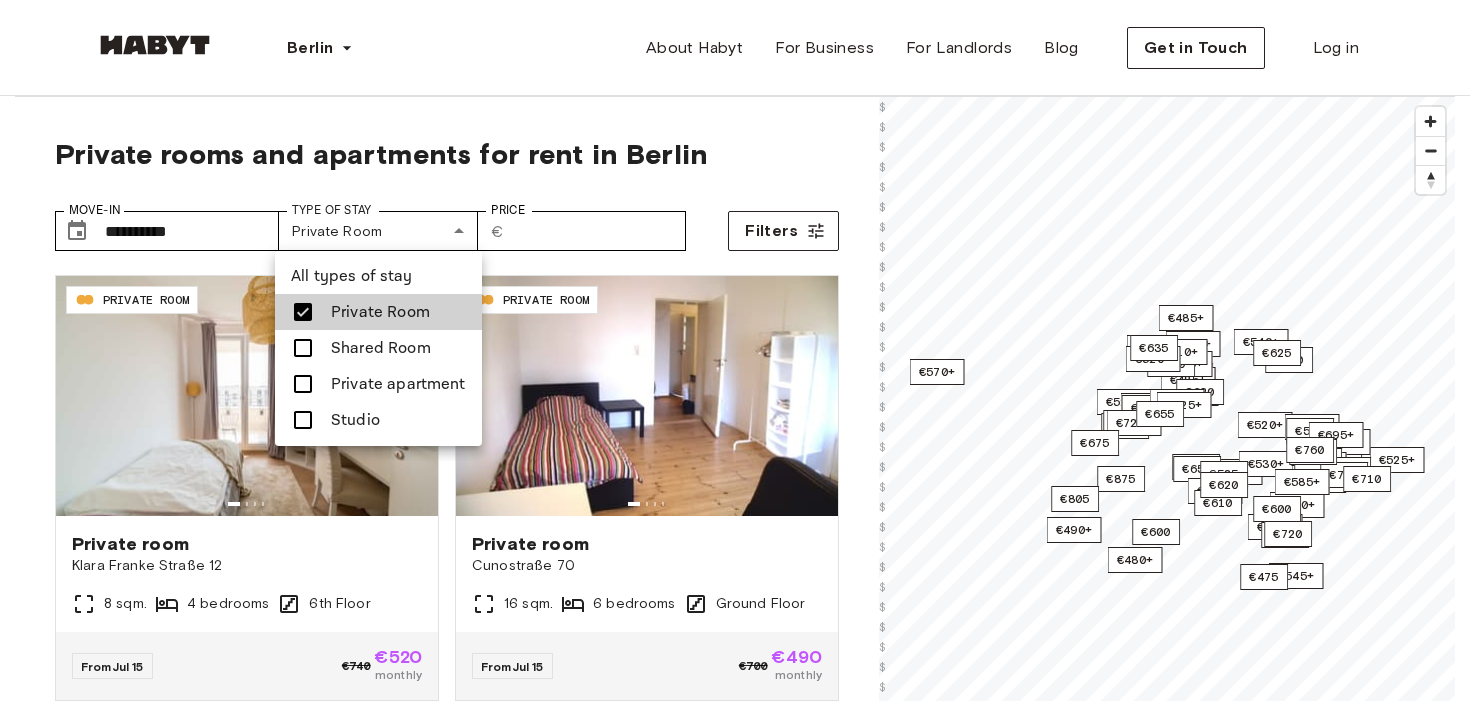 click on "Private apartment" at bounding box center (398, 384) 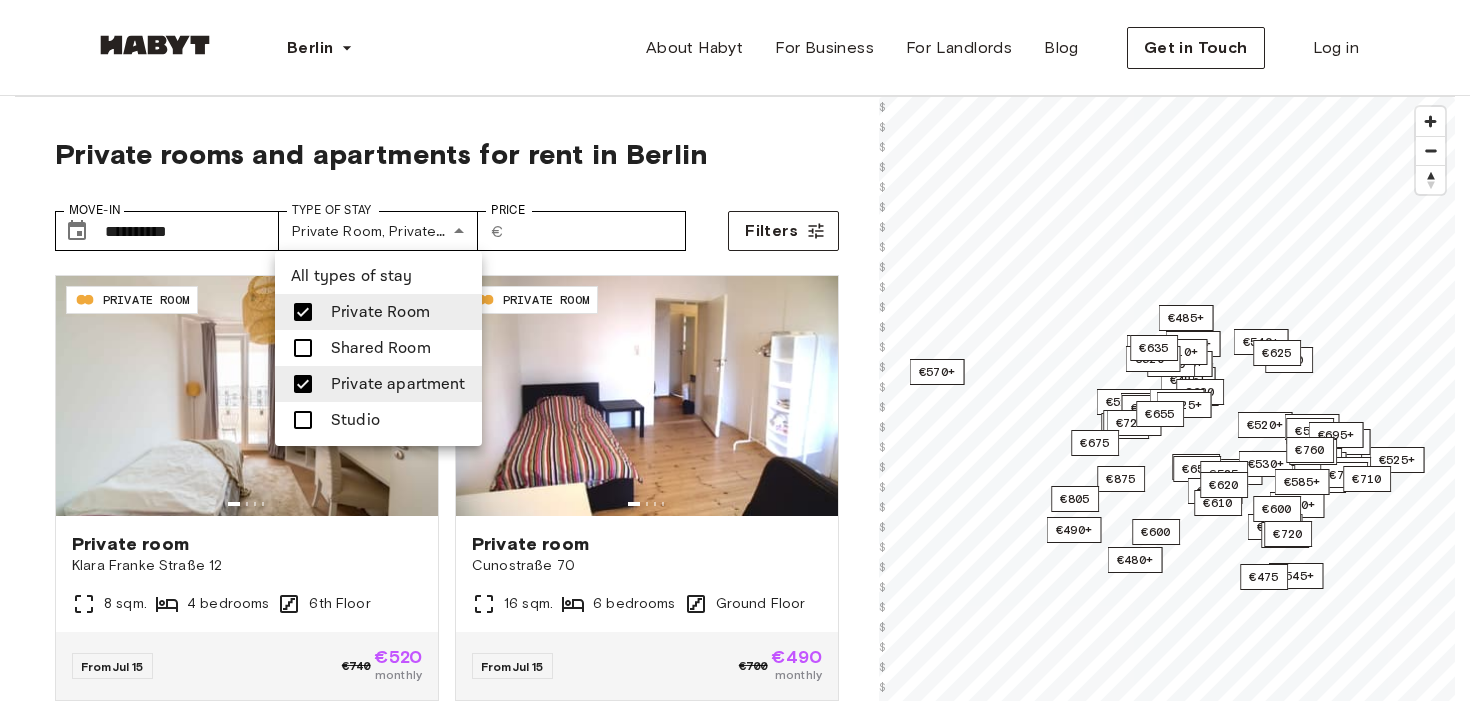 click on "Private Room" at bounding box center (380, 312) 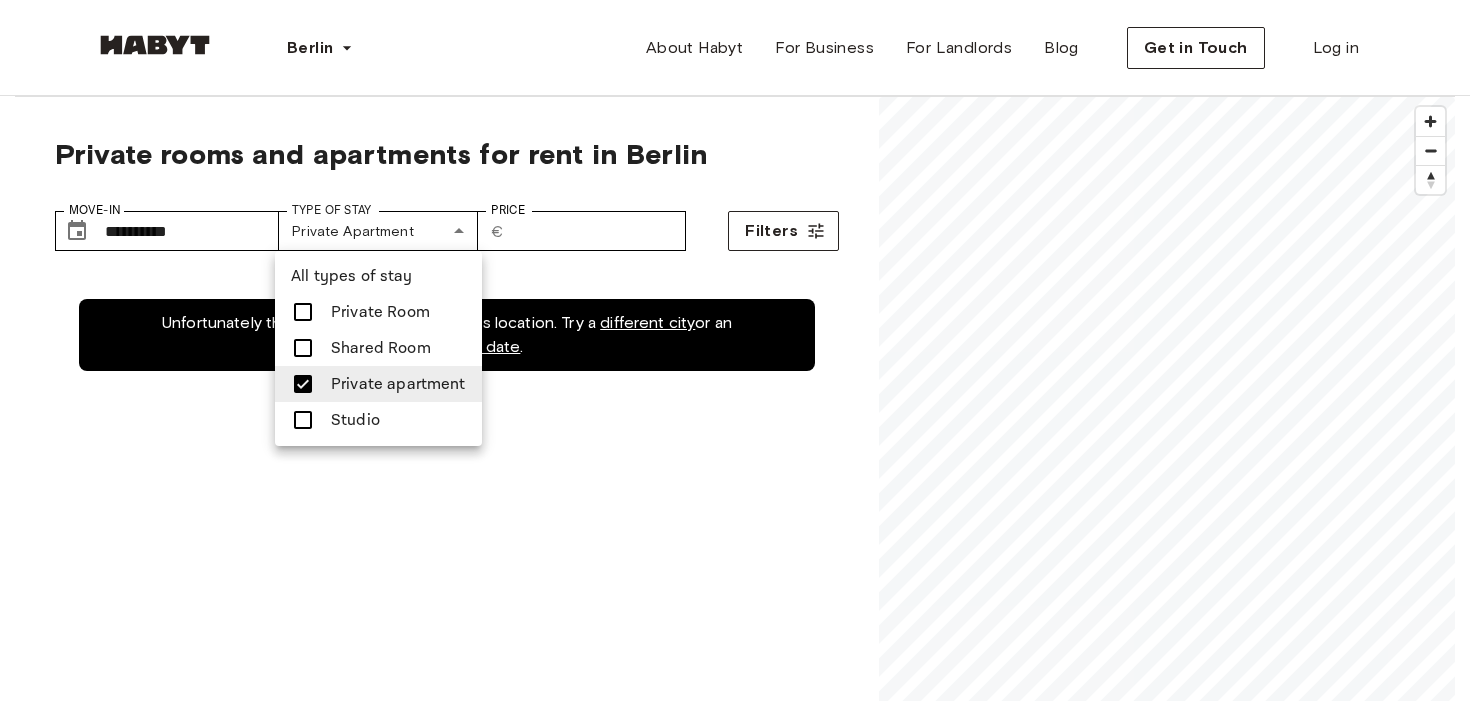 click on "Private apartment" at bounding box center (398, 384) 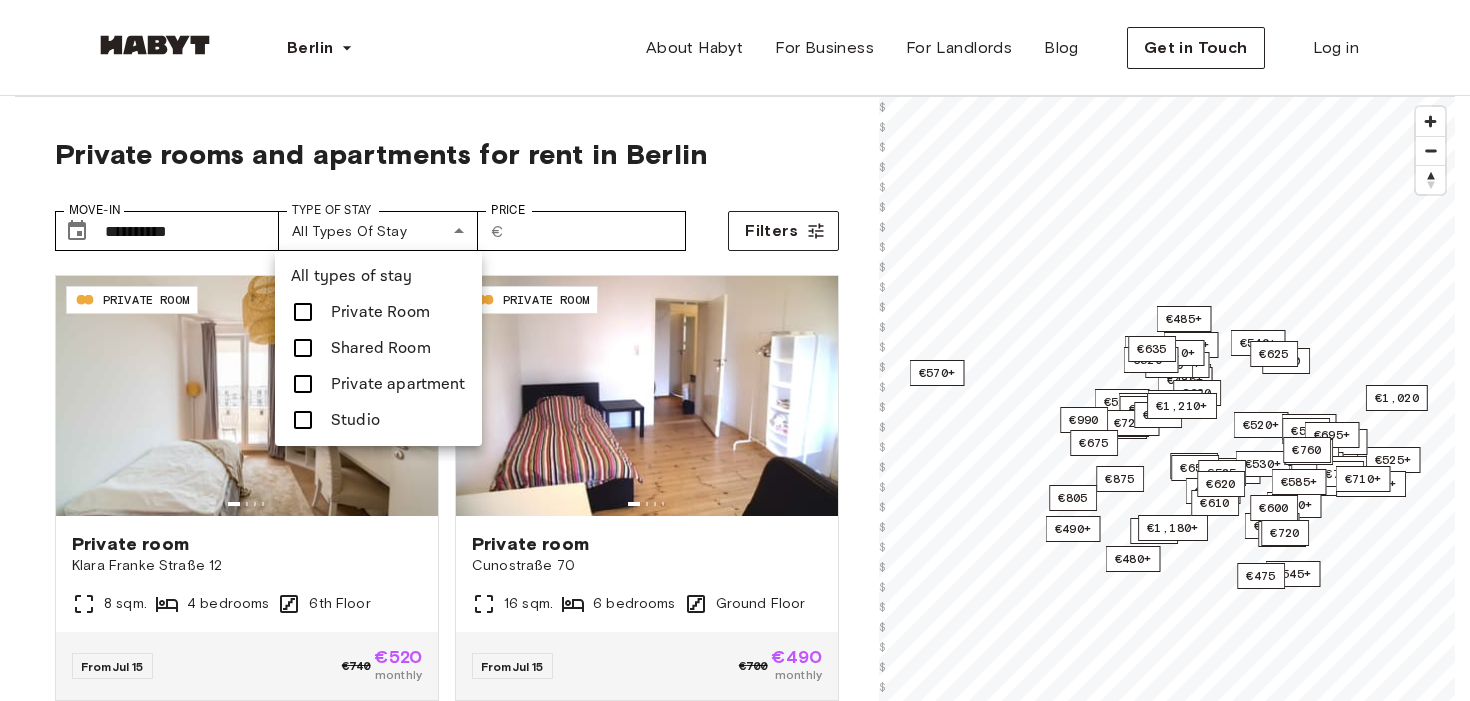 click on "Studio" at bounding box center (355, 420) 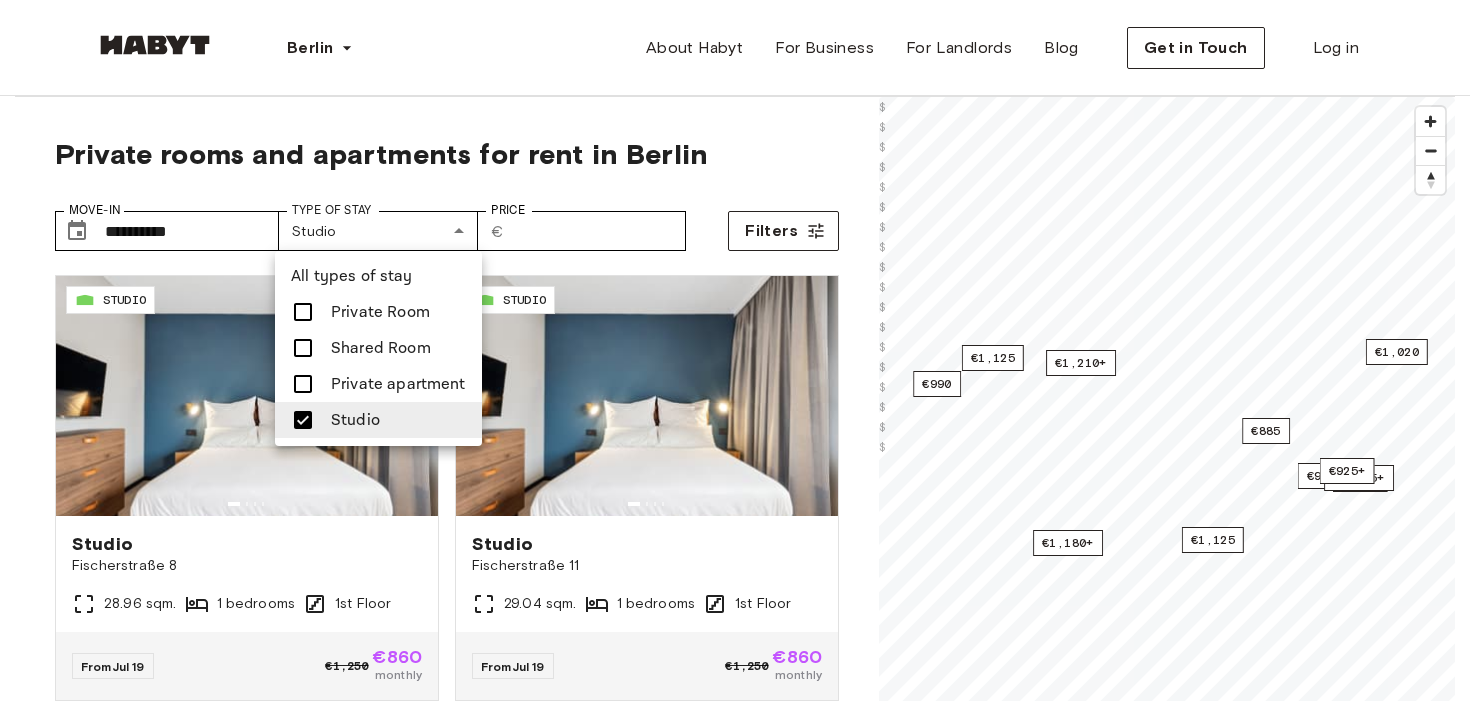 click at bounding box center (735, 350) 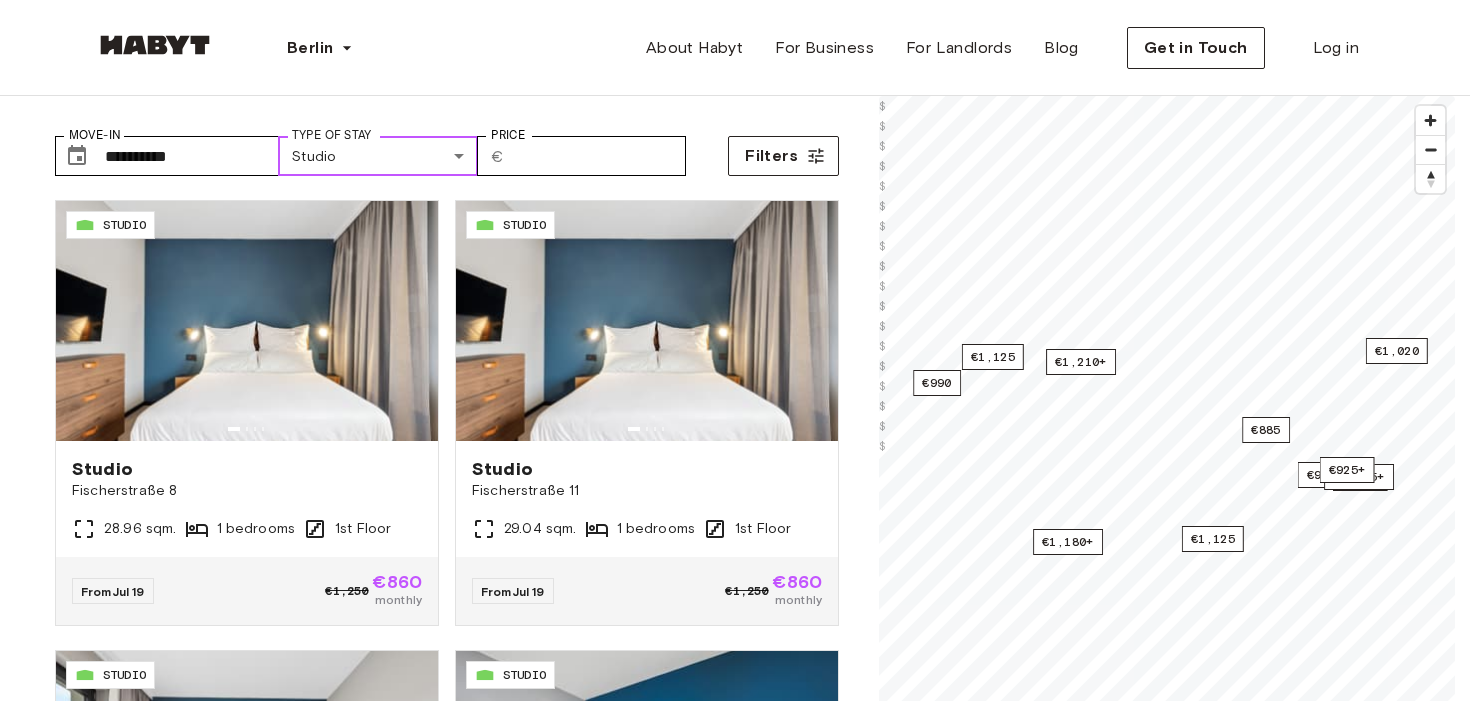 scroll, scrollTop: 82, scrollLeft: 0, axis: vertical 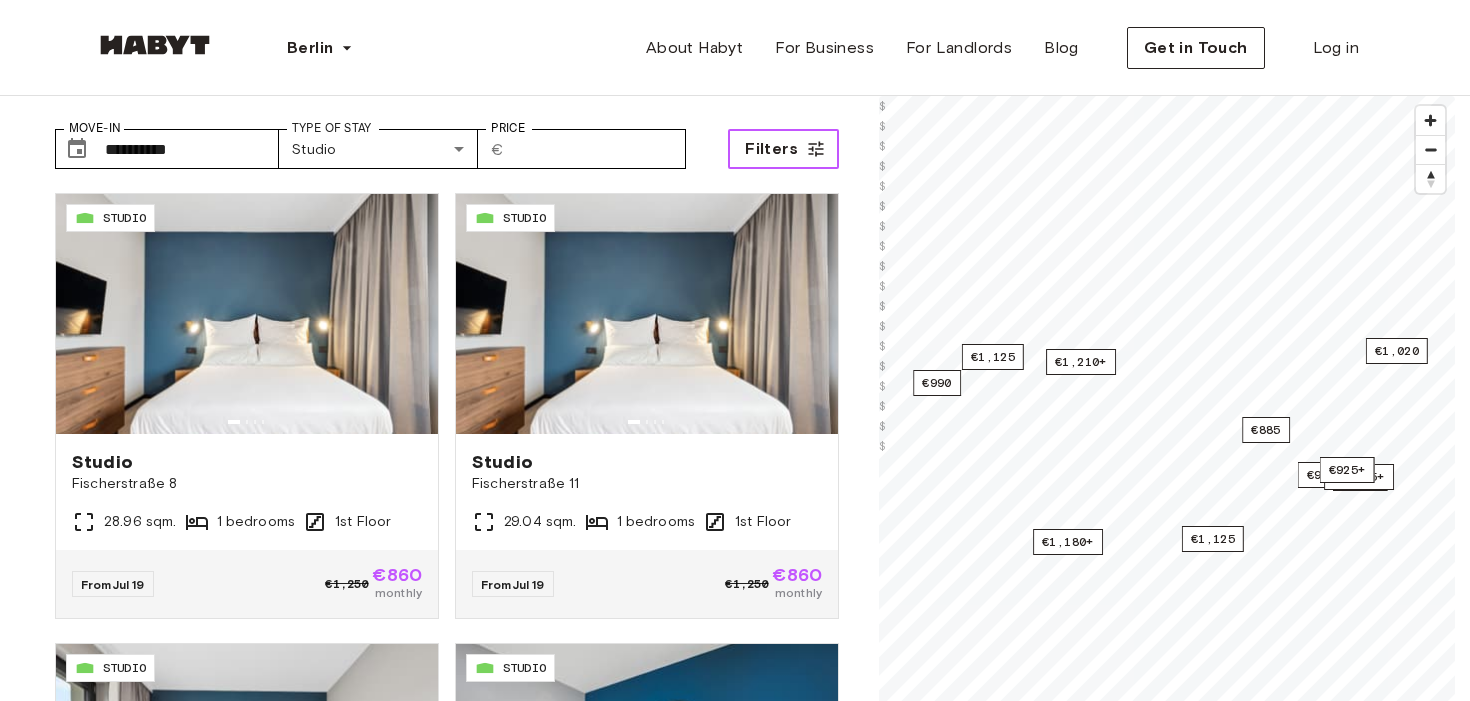 click on "Filters" at bounding box center [771, 149] 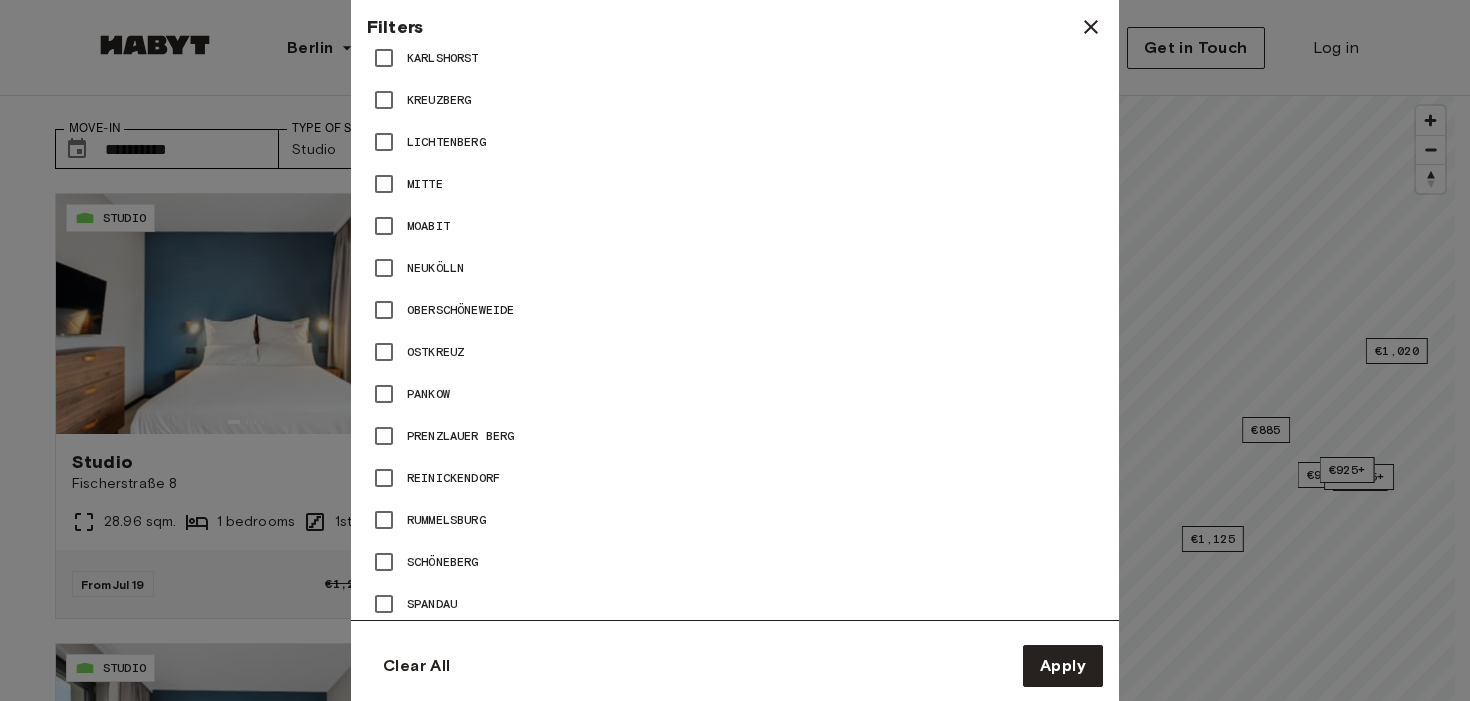 scroll, scrollTop: 1392, scrollLeft: 0, axis: vertical 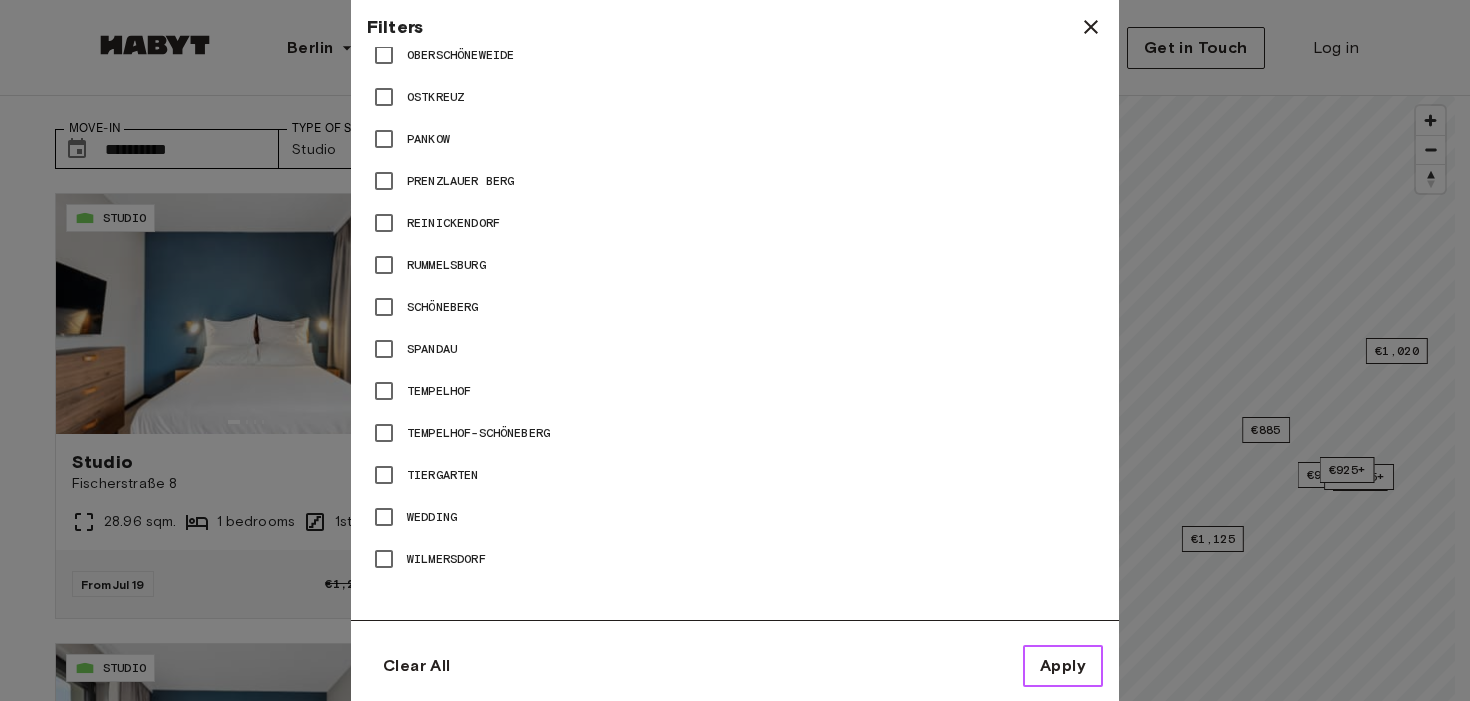 click on "Apply" at bounding box center (1063, 666) 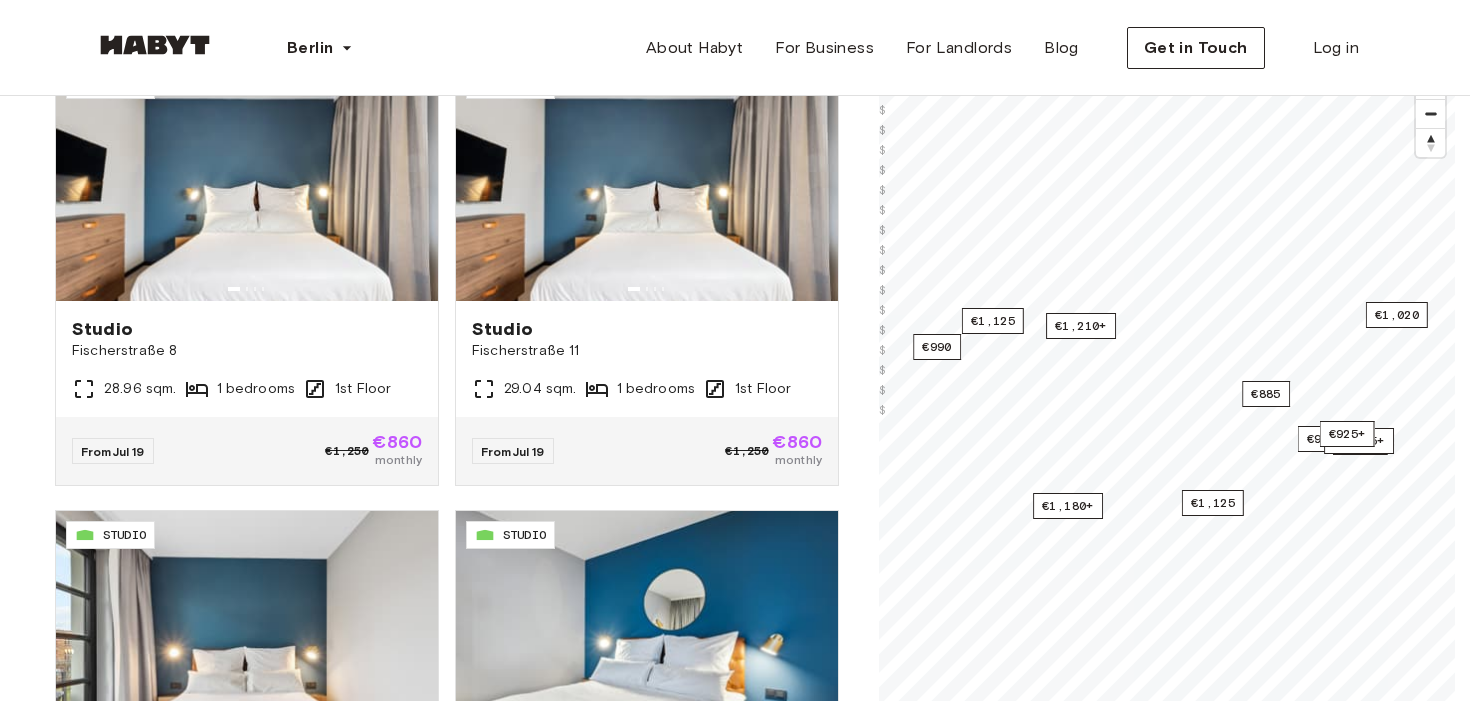 scroll, scrollTop: 130, scrollLeft: 0, axis: vertical 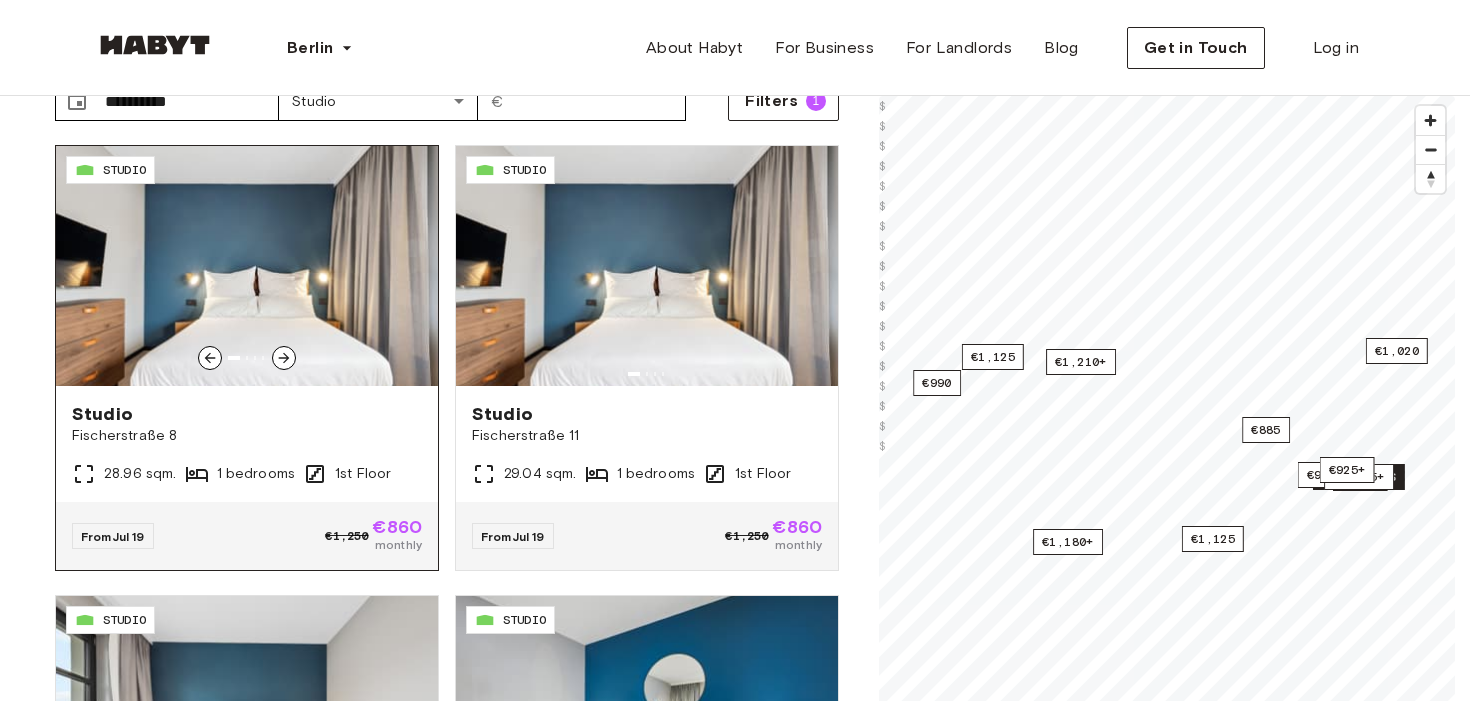 click on "Studio" at bounding box center [247, 414] 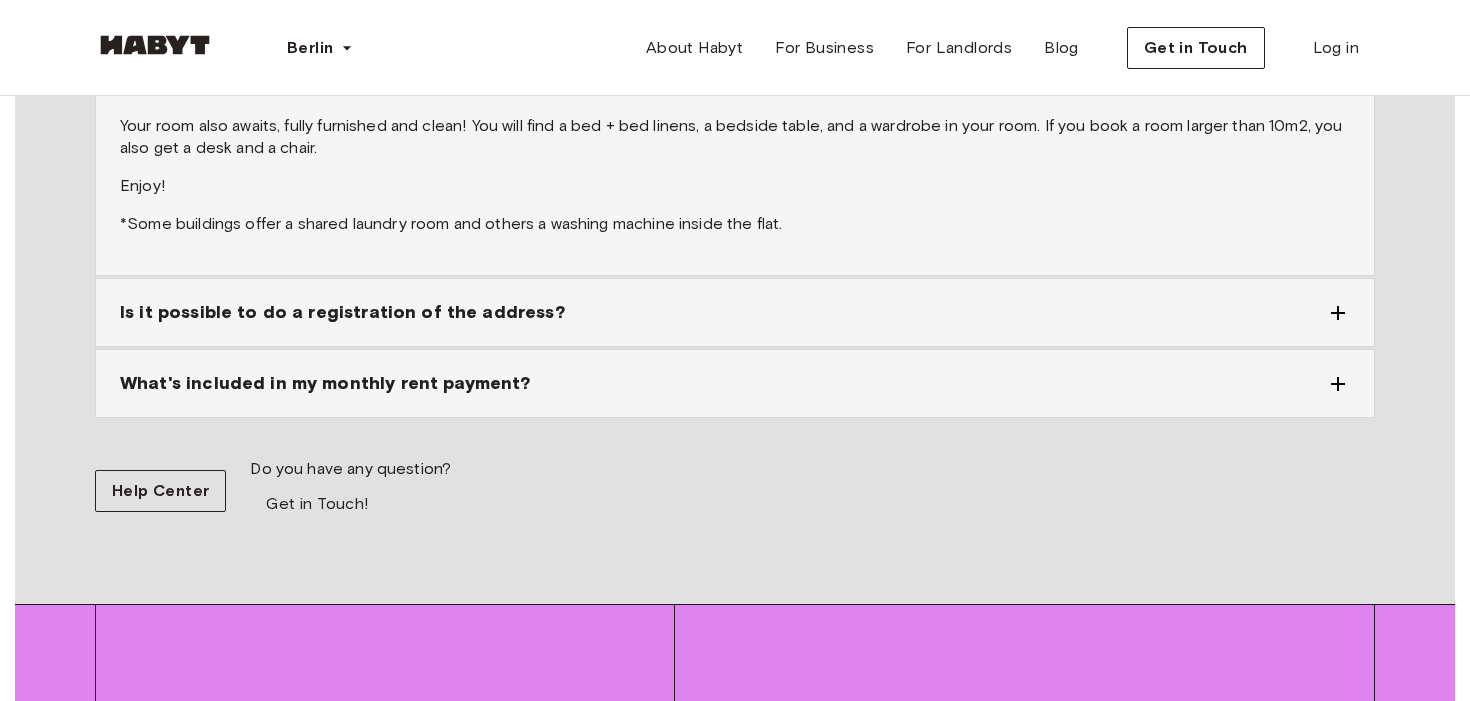 scroll, scrollTop: 2571, scrollLeft: 0, axis: vertical 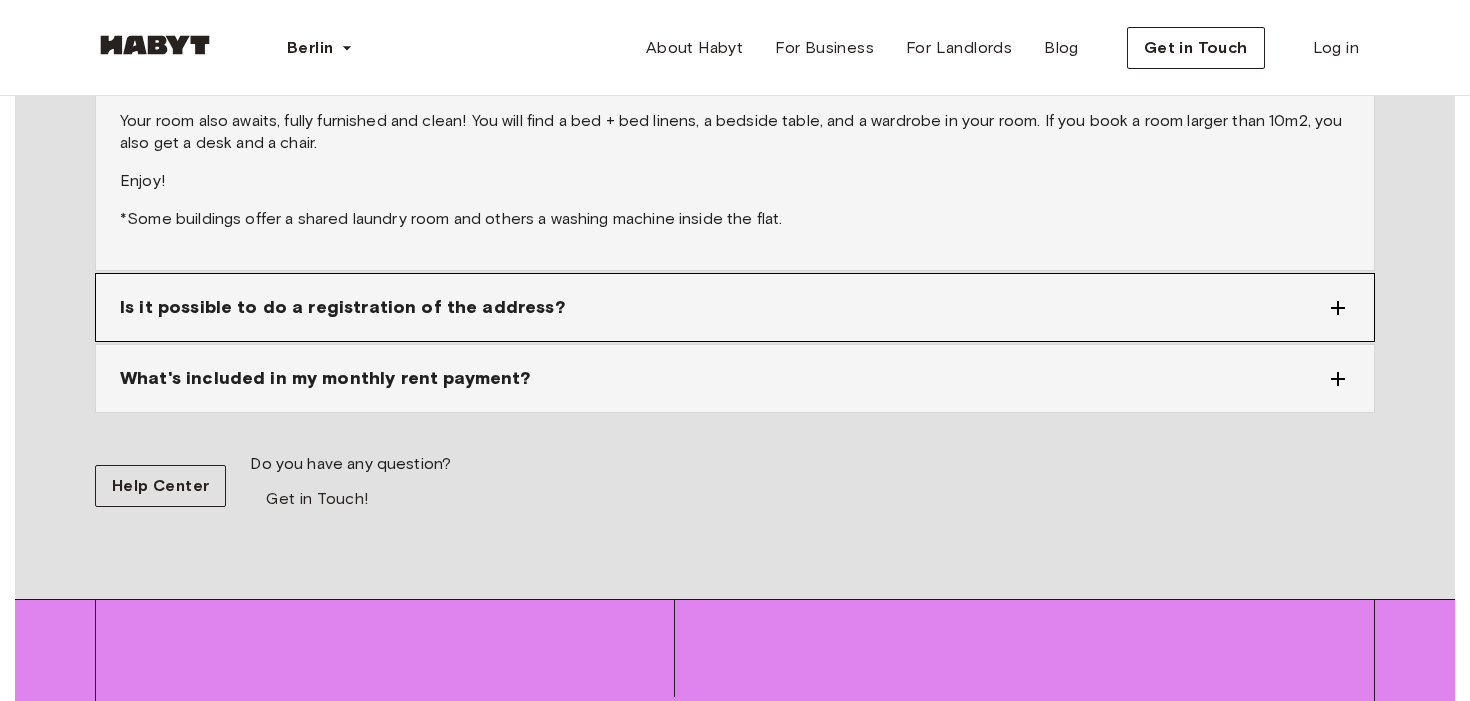 click on "Is it possible to do a registration of the address?" at bounding box center [342, 307] 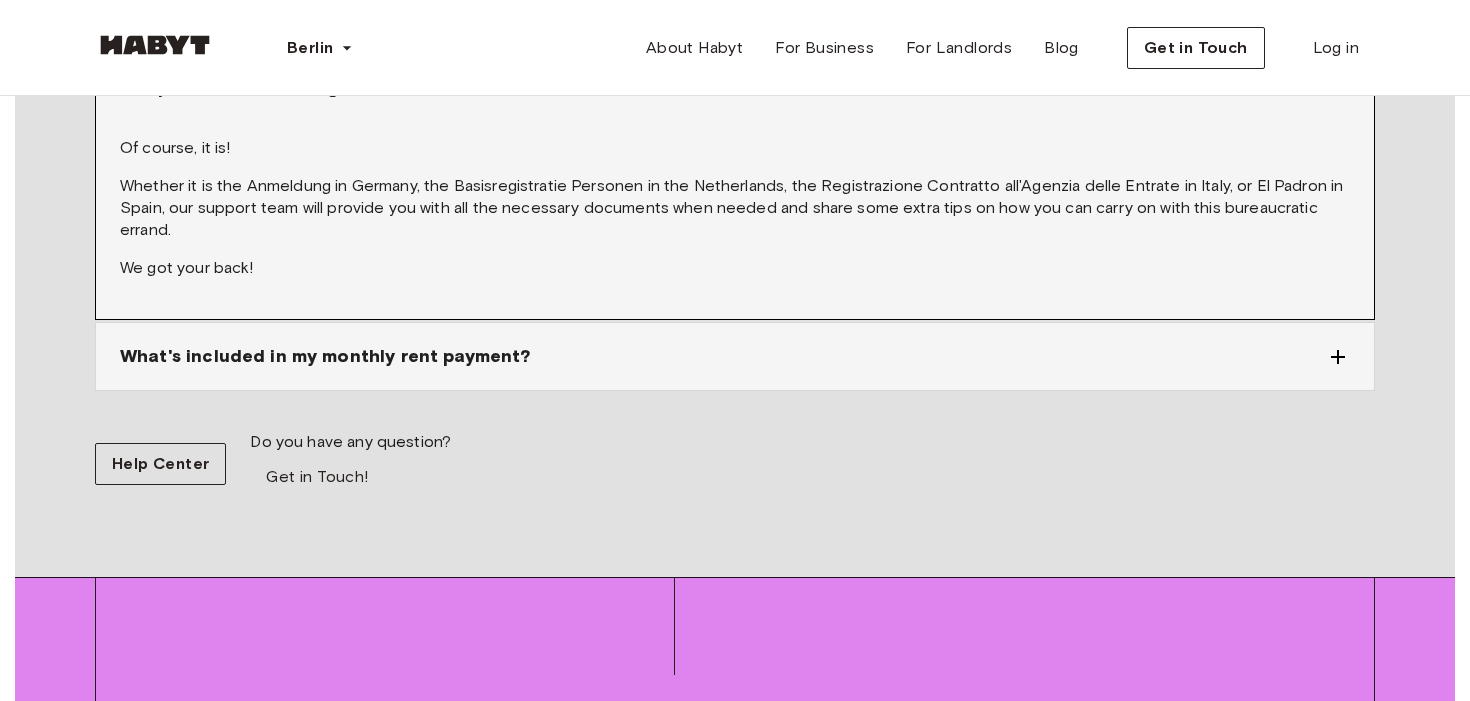 scroll, scrollTop: 2340, scrollLeft: 0, axis: vertical 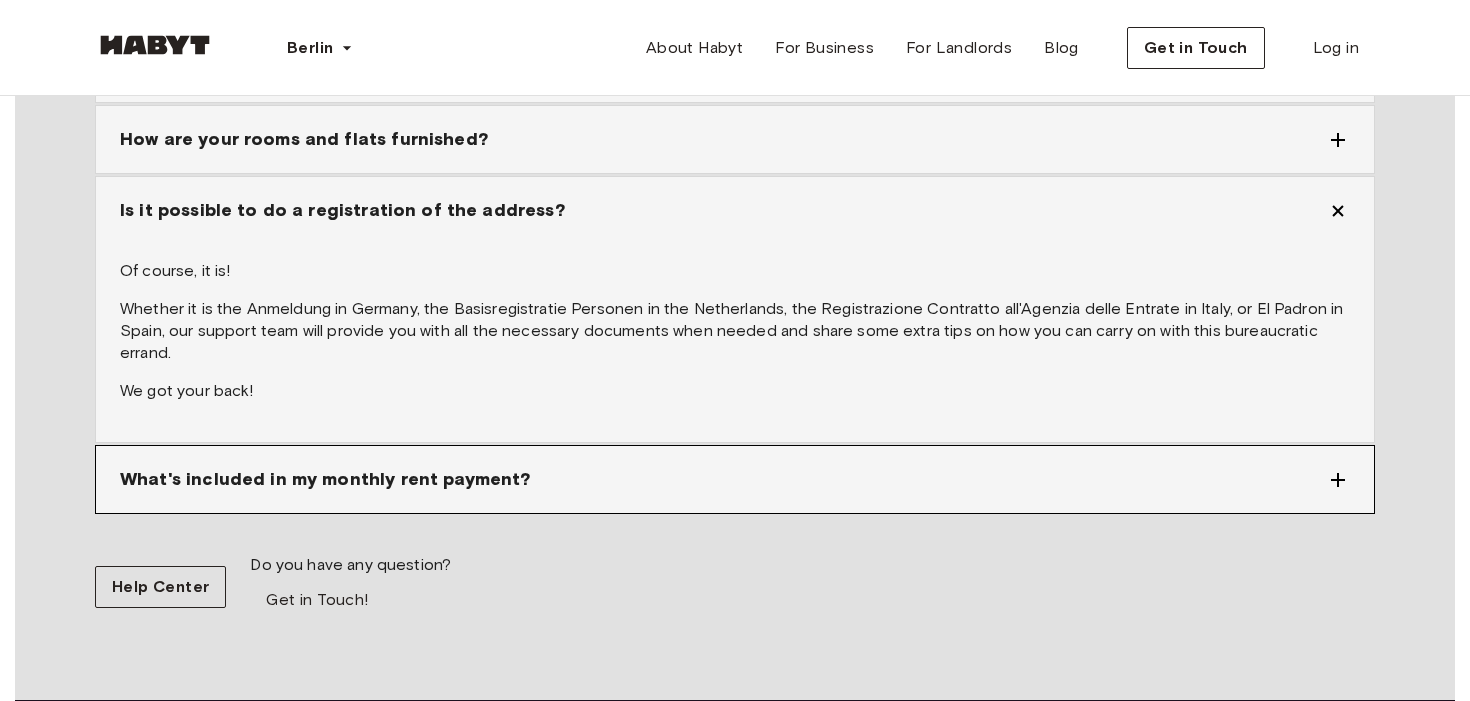 click on "What's included in my monthly rent payment?" at bounding box center (735, 479) 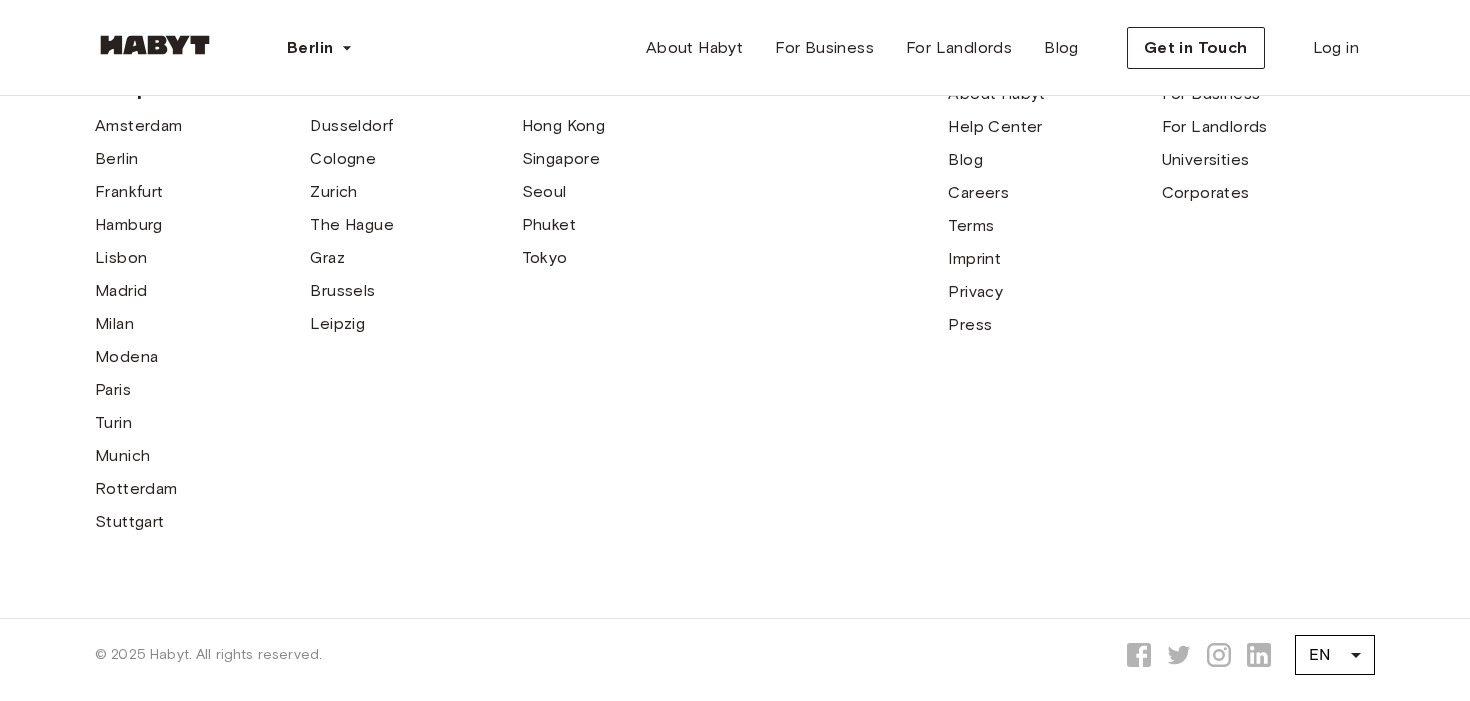 scroll, scrollTop: 3718, scrollLeft: 0, axis: vertical 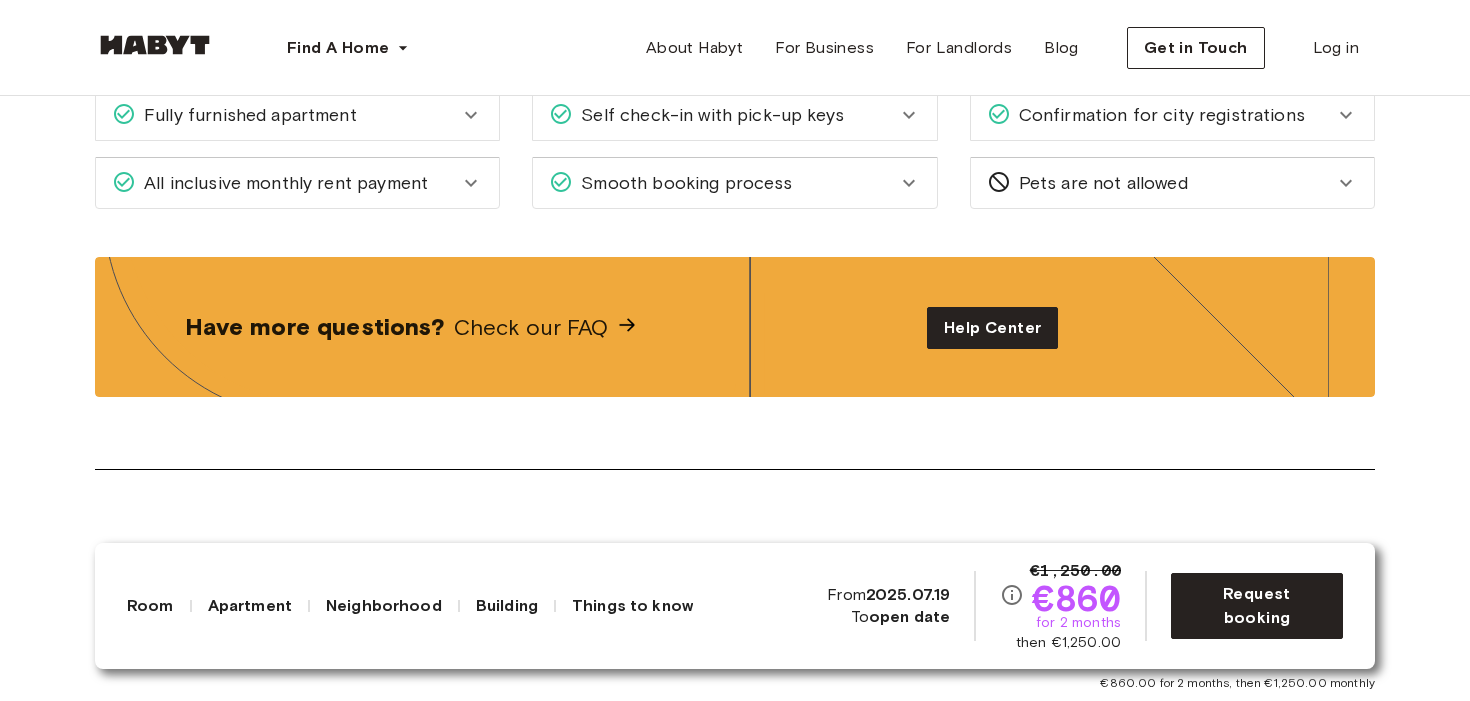 click 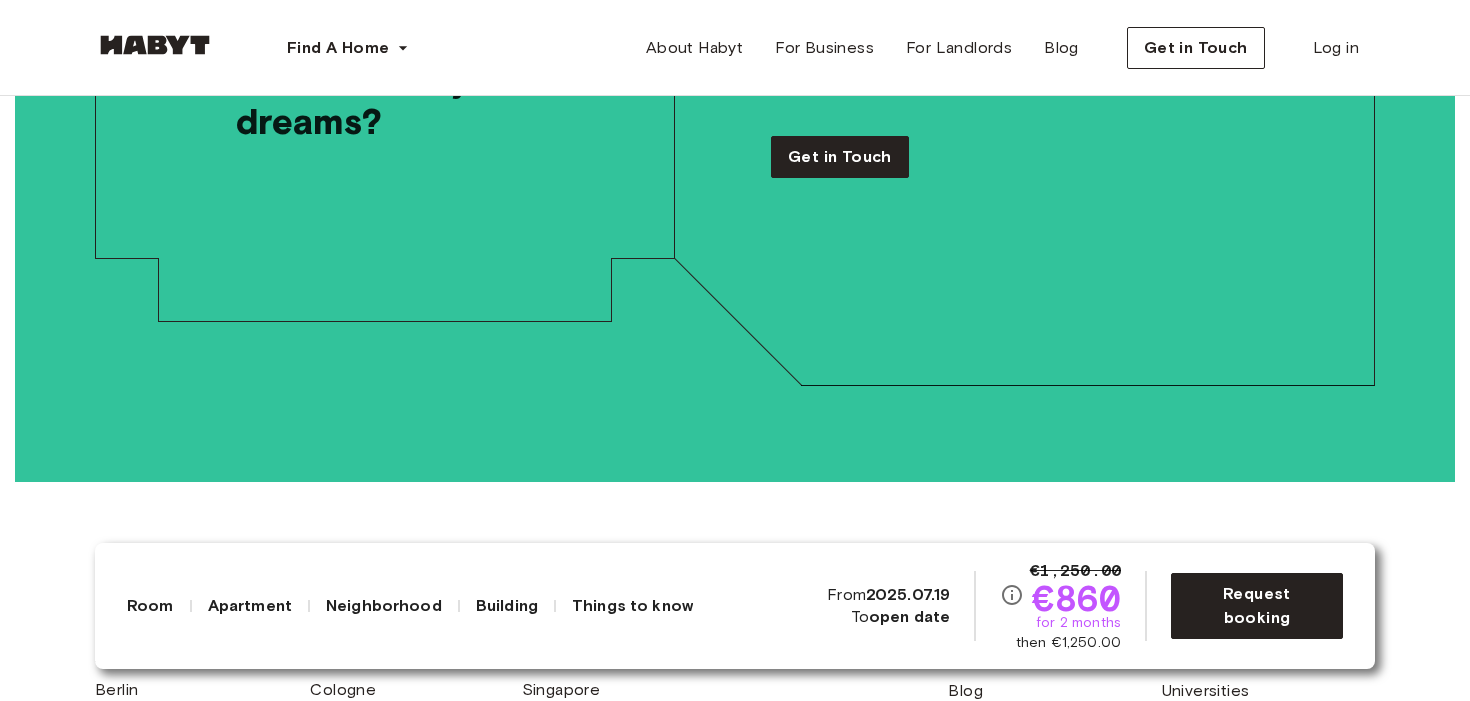 scroll, scrollTop: 5466, scrollLeft: 0, axis: vertical 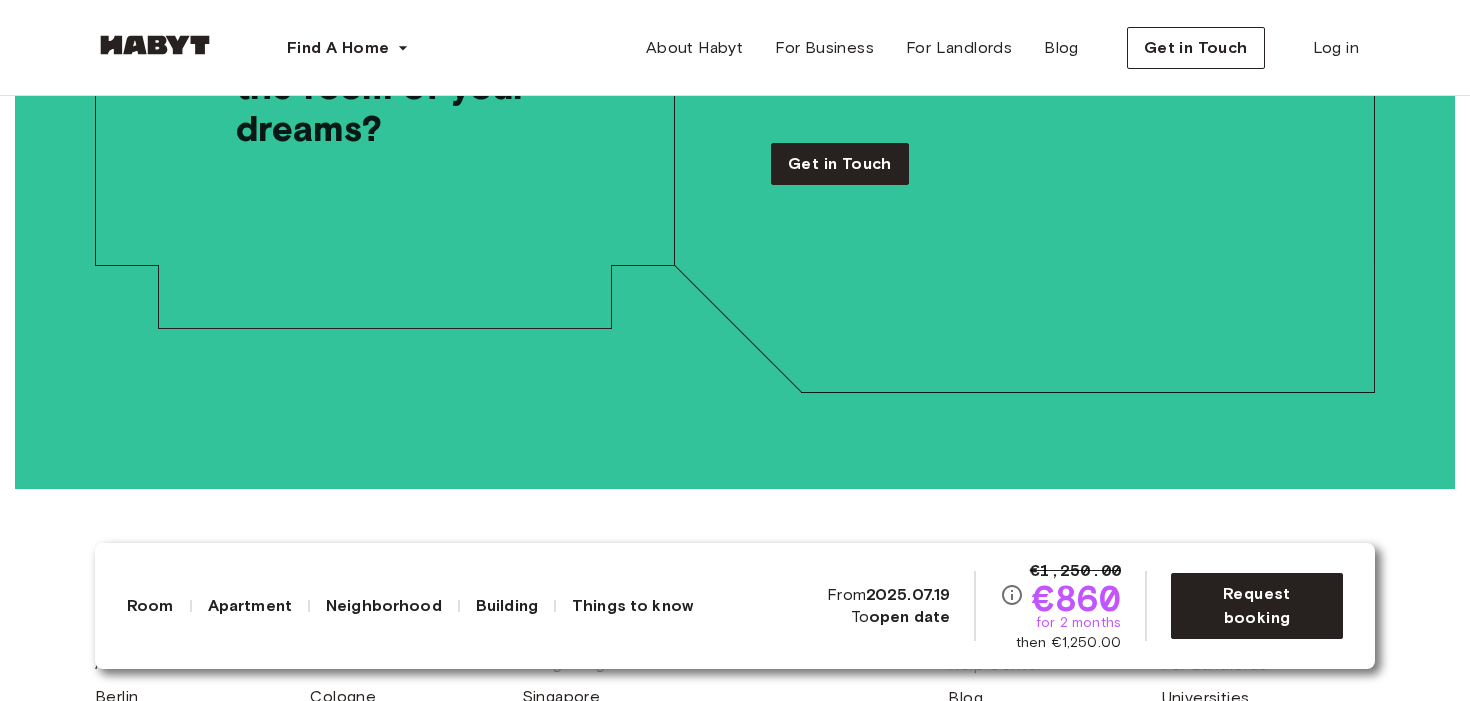 click on "2025.07.19" at bounding box center [908, 594] 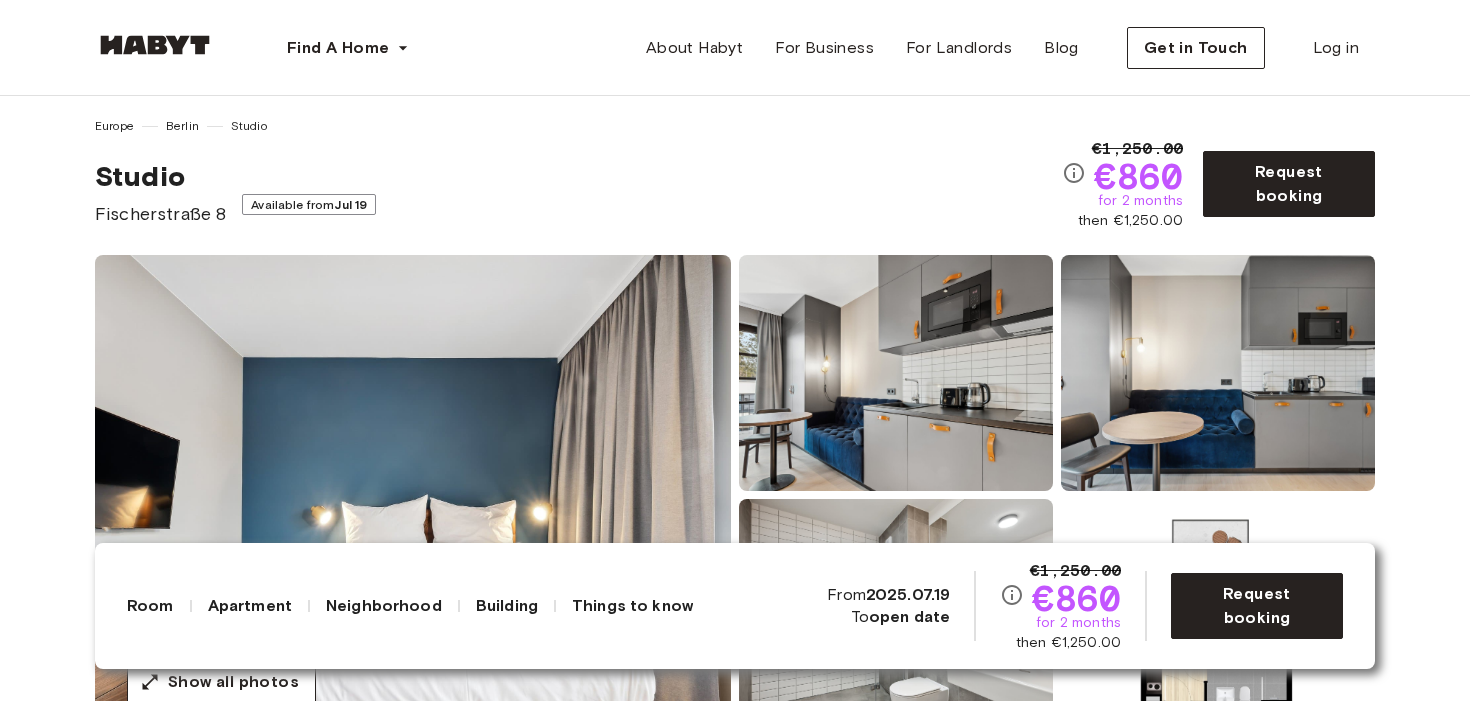 scroll, scrollTop: 14, scrollLeft: 0, axis: vertical 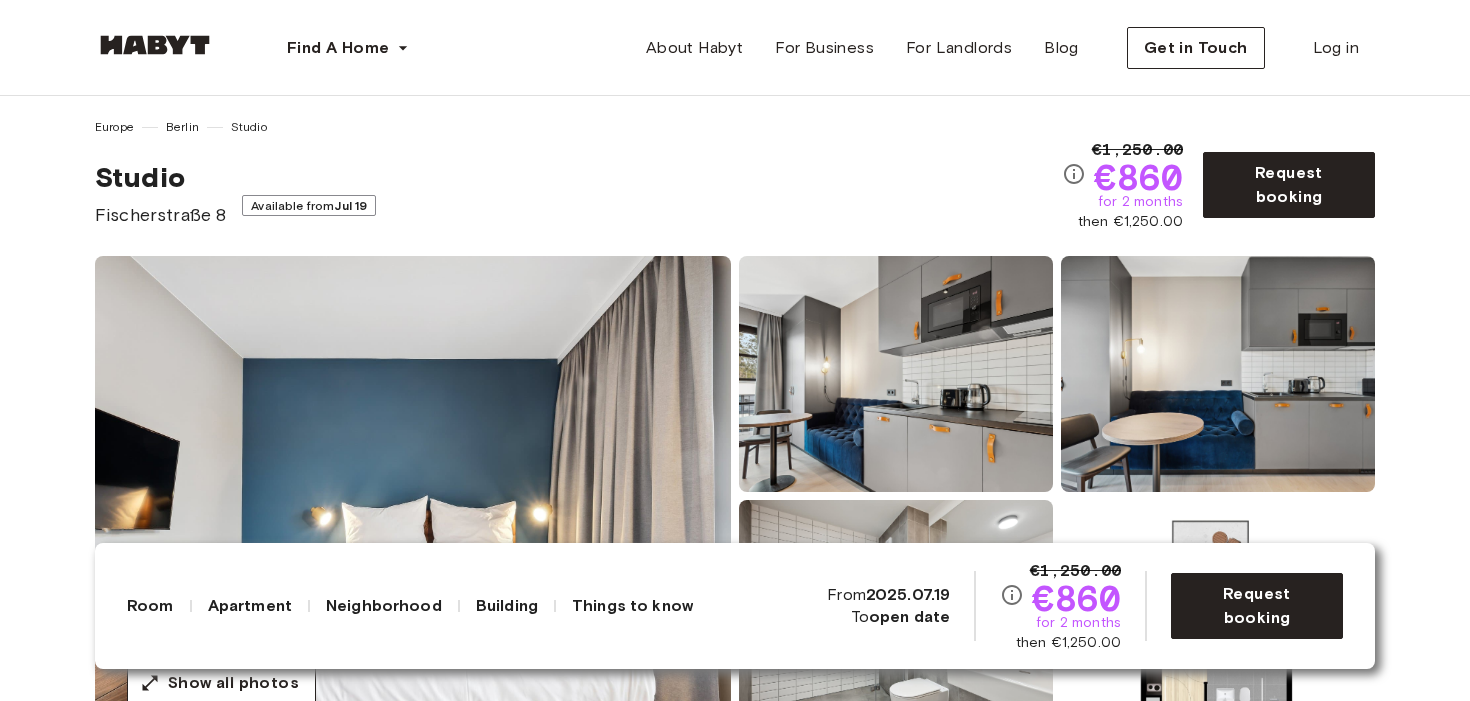 click on "Jul 19" at bounding box center (350, 205) 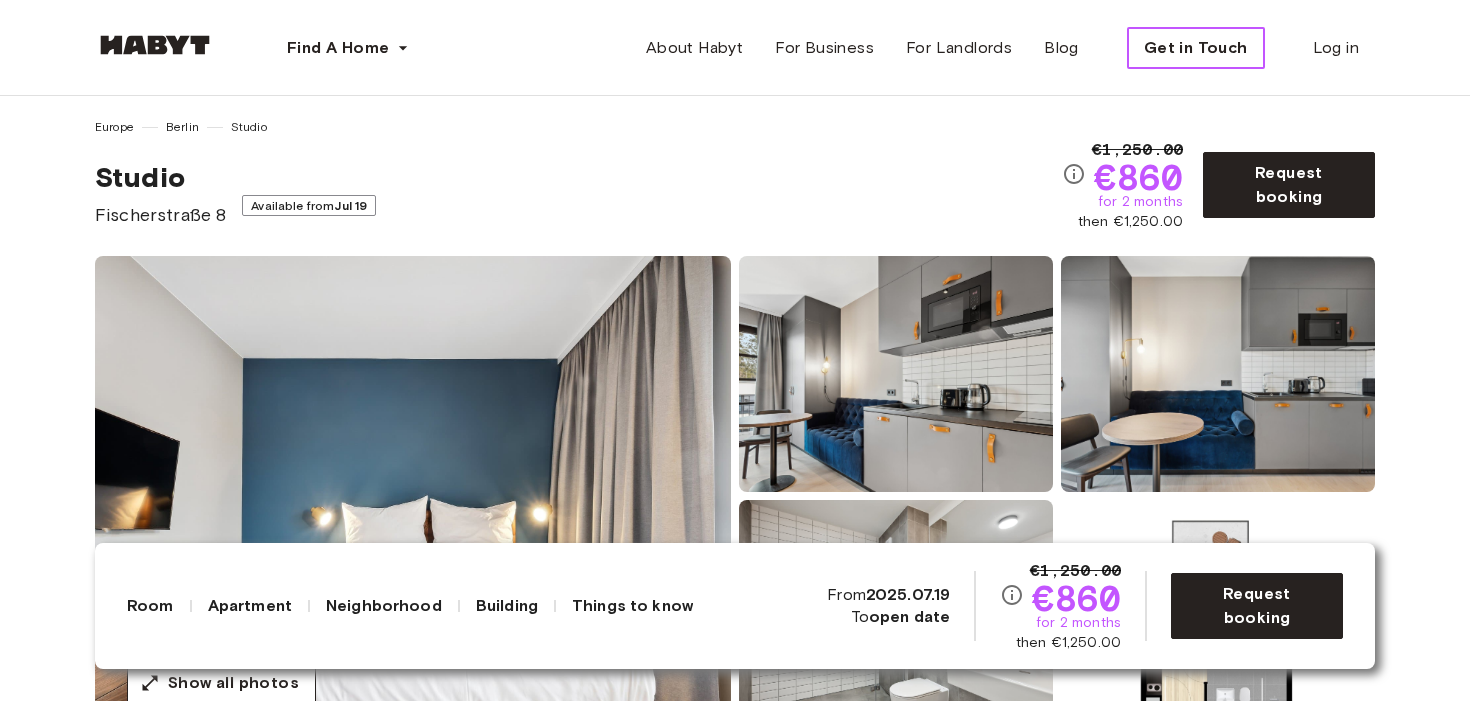 click on "Get in Touch" at bounding box center (1196, 48) 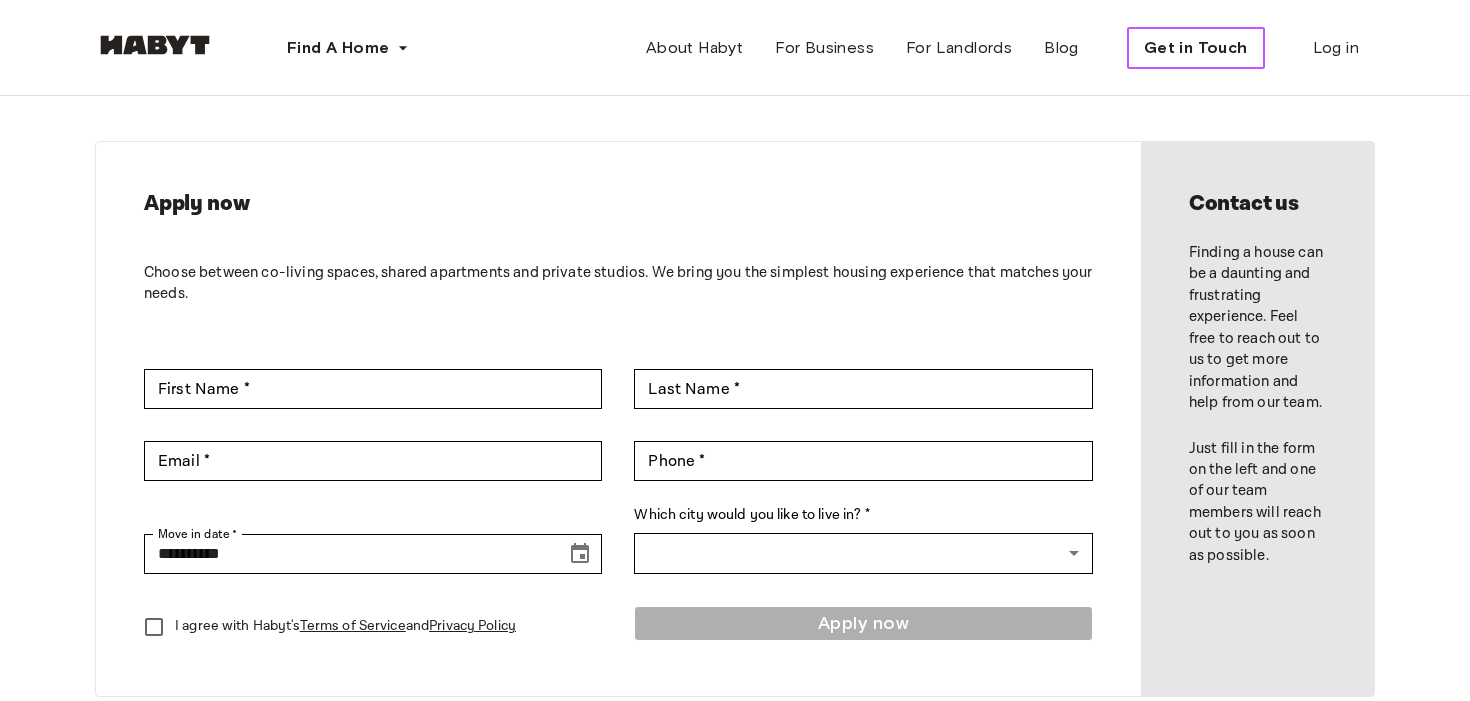 scroll, scrollTop: 34, scrollLeft: 0, axis: vertical 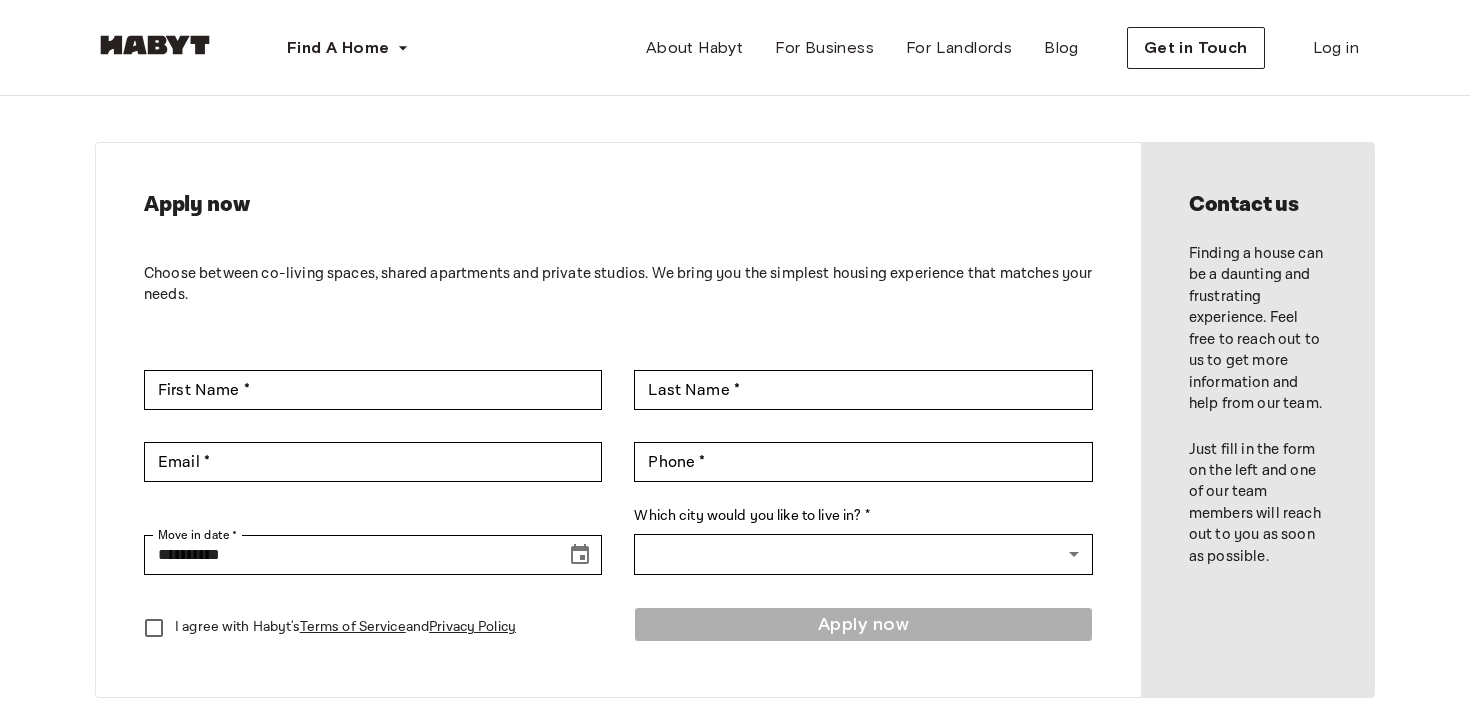 click on "I agree with Habyt's  Terms of Service  and  Privacy Policy" at bounding box center [345, 627] 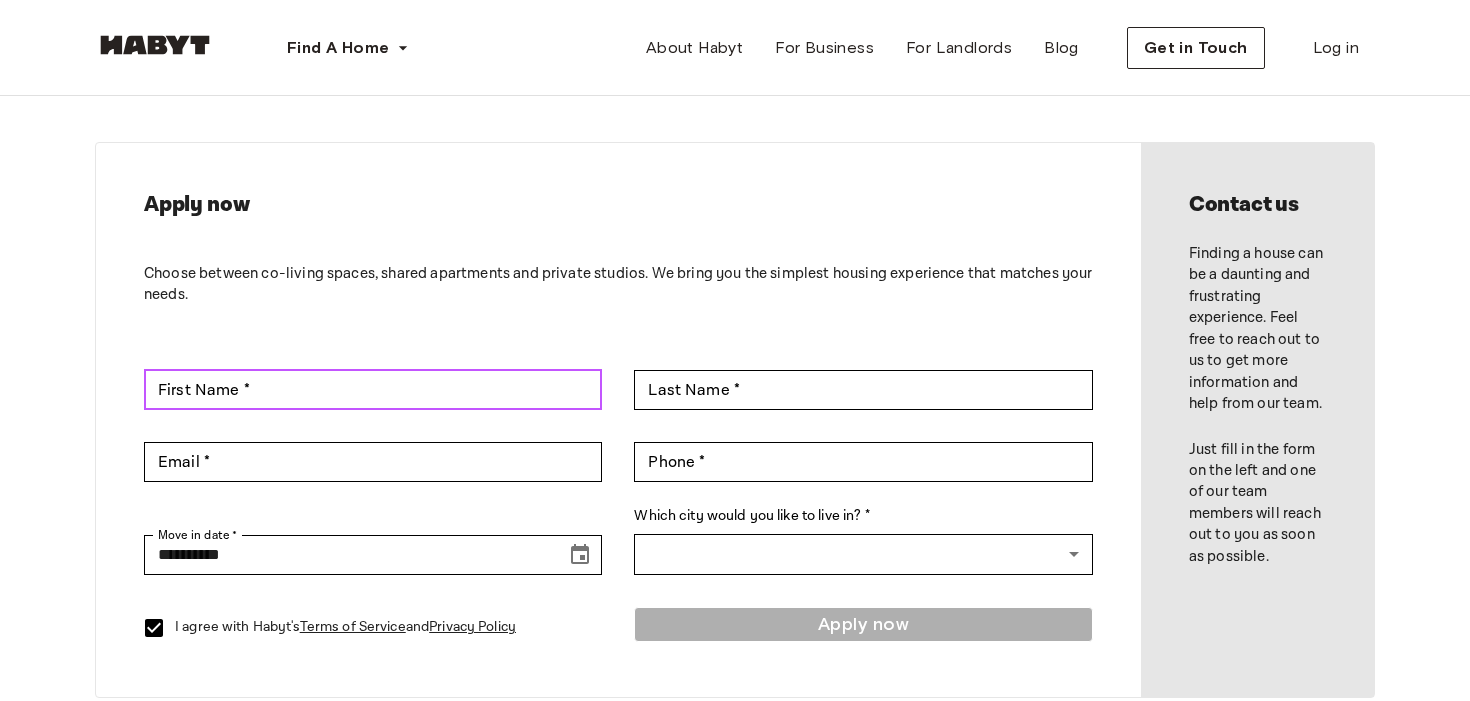 click on "First Name *" at bounding box center [373, 390] 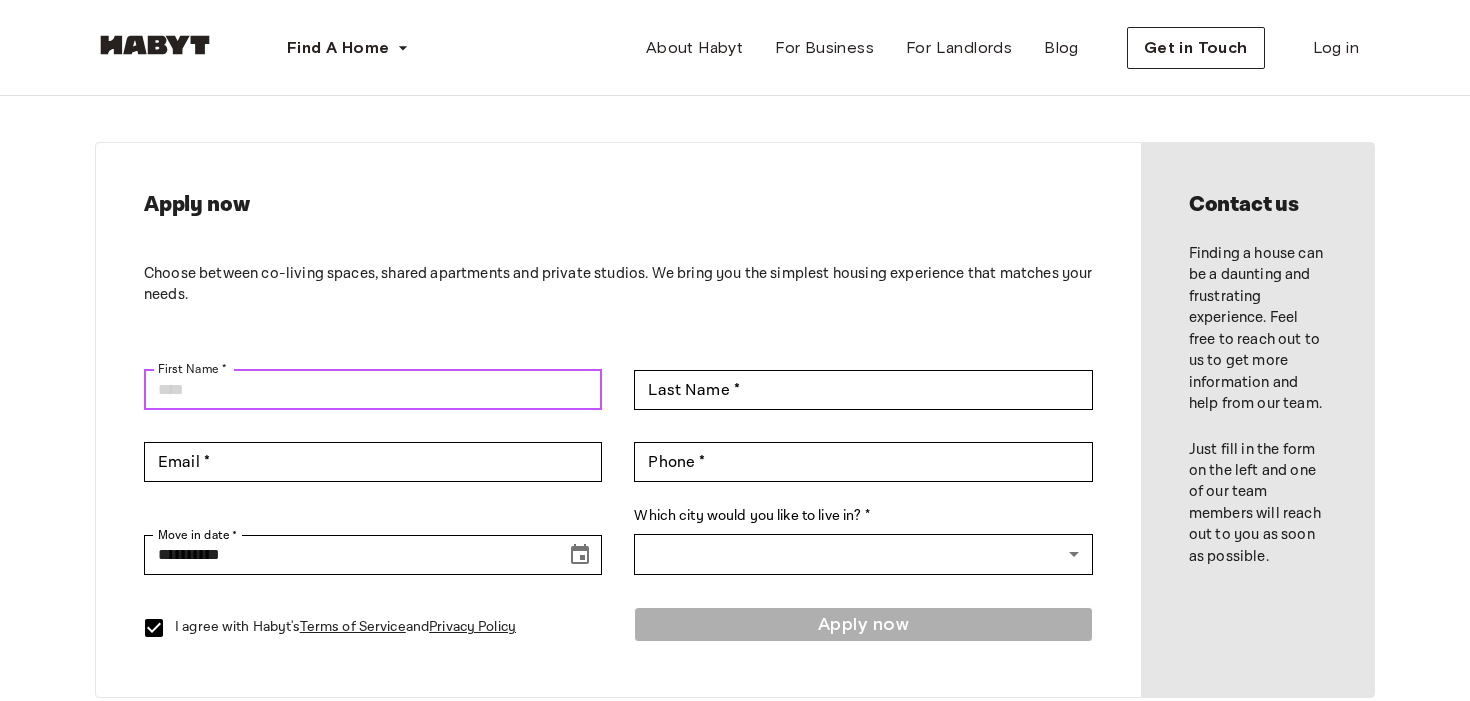 type on "******" 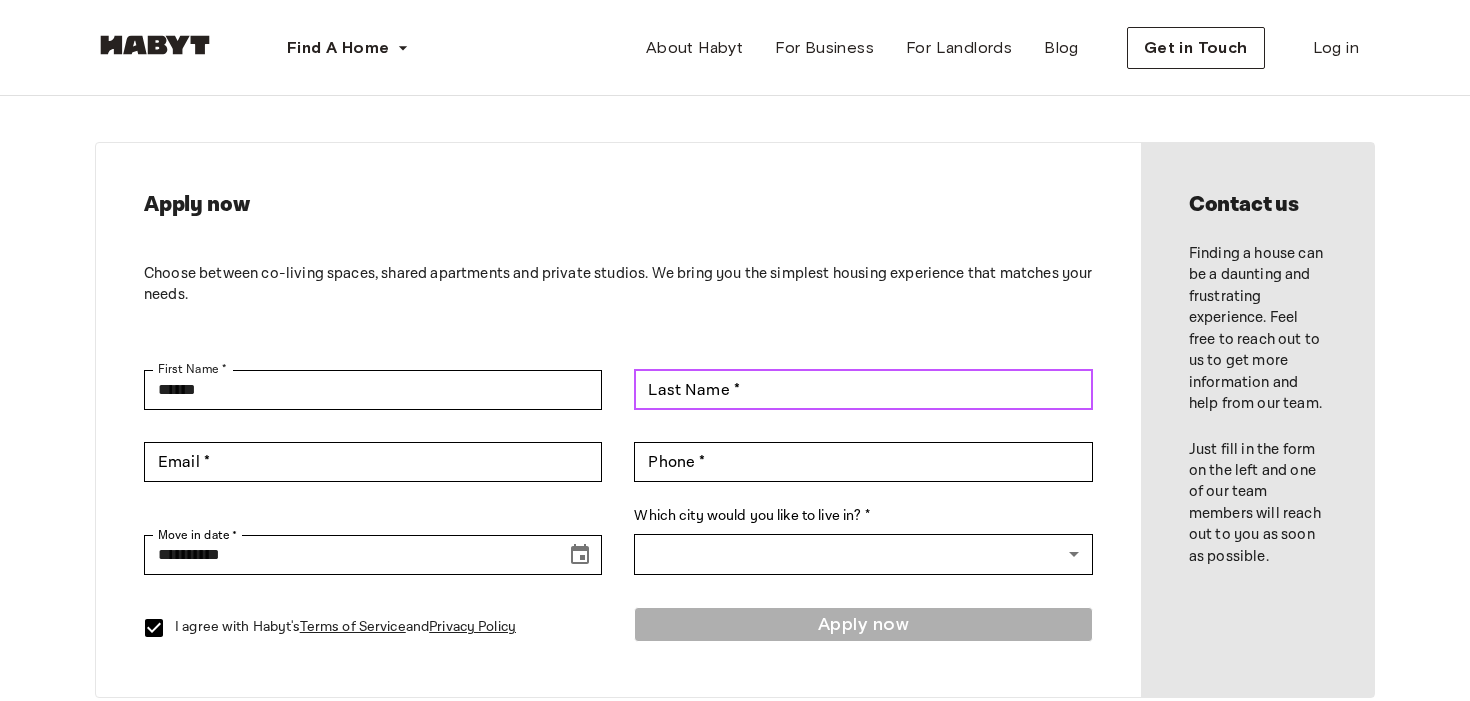 type on "*******" 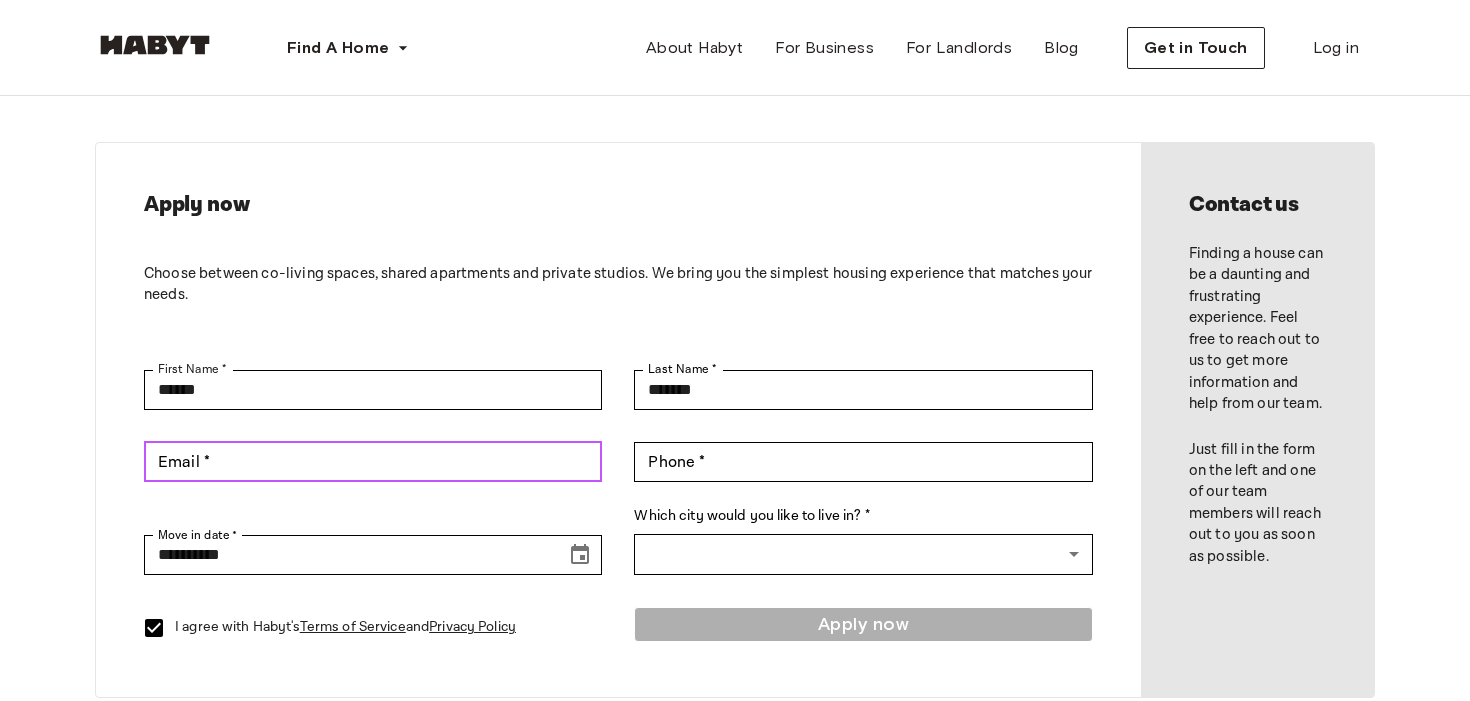 click on "Email *" at bounding box center [373, 462] 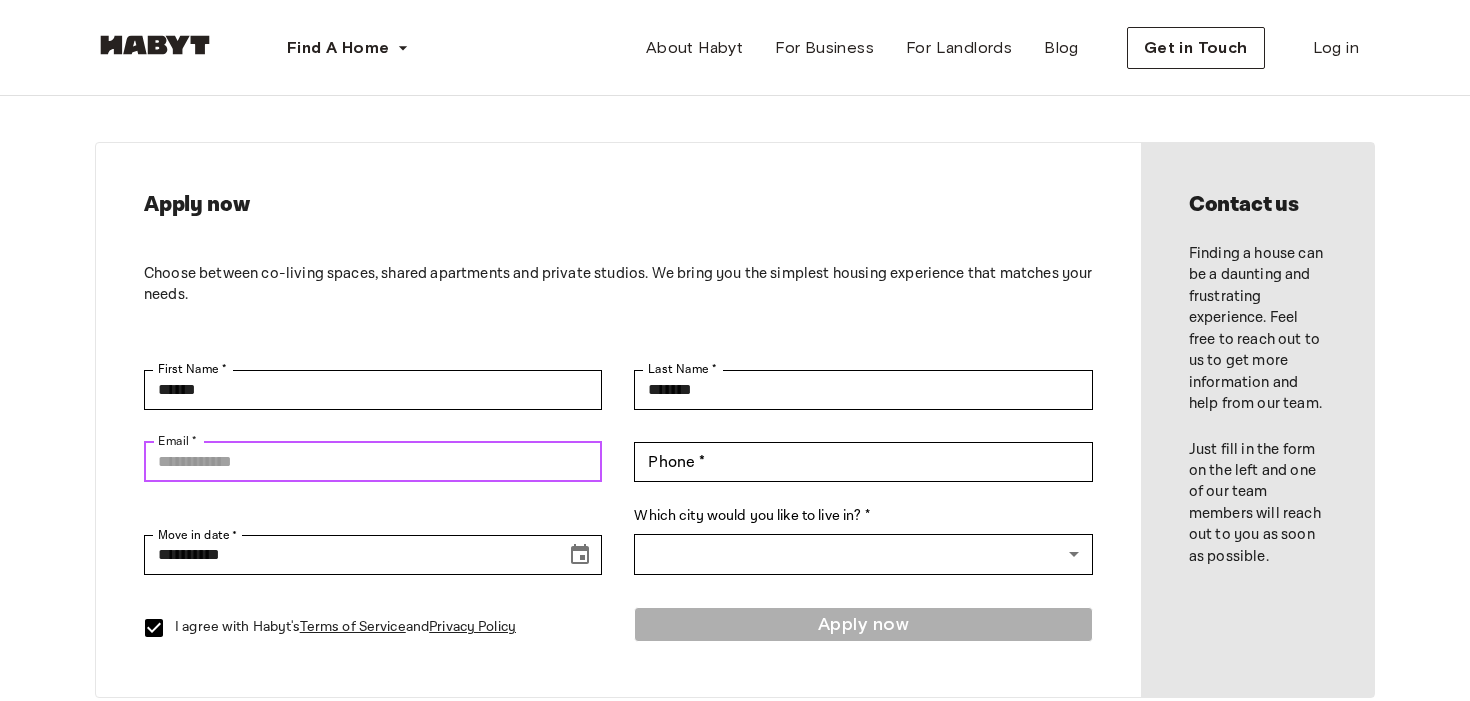 click on "Email *" at bounding box center (373, 462) 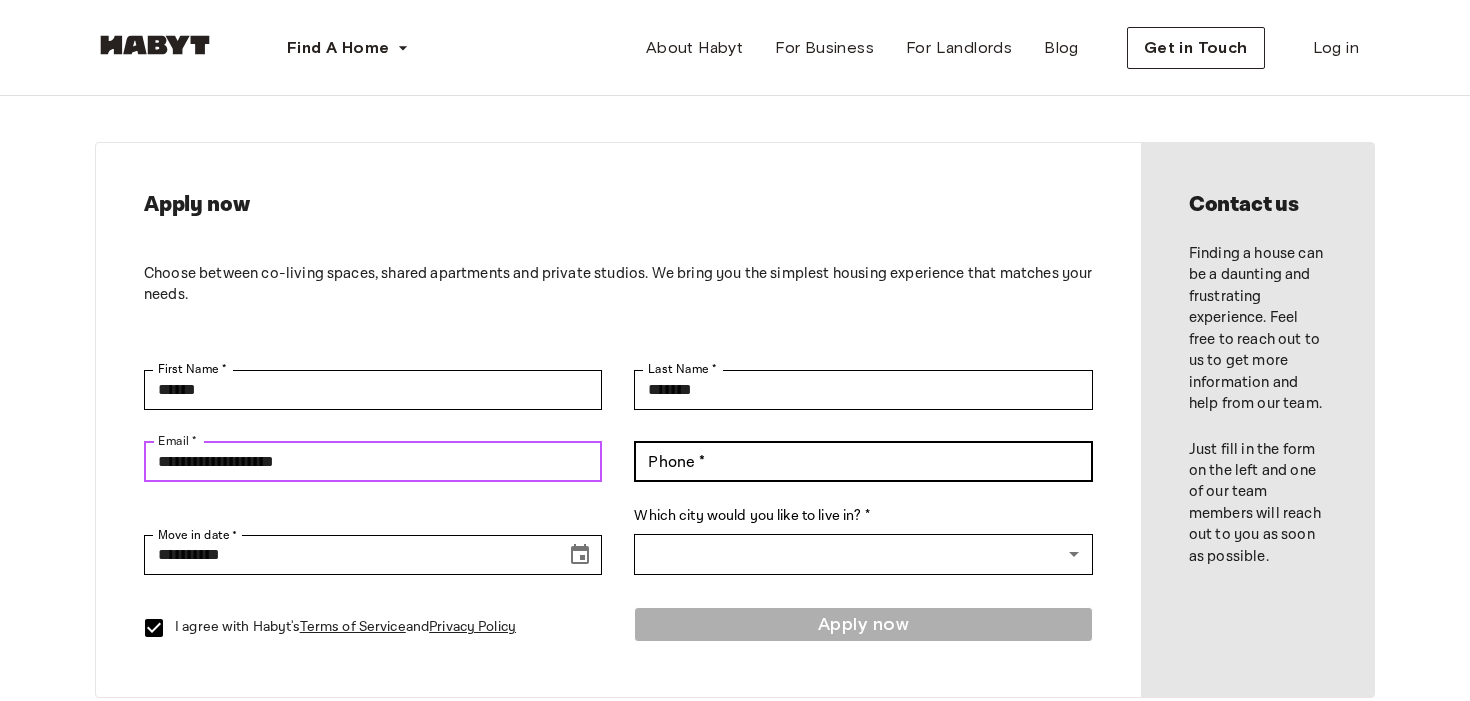 type on "**********" 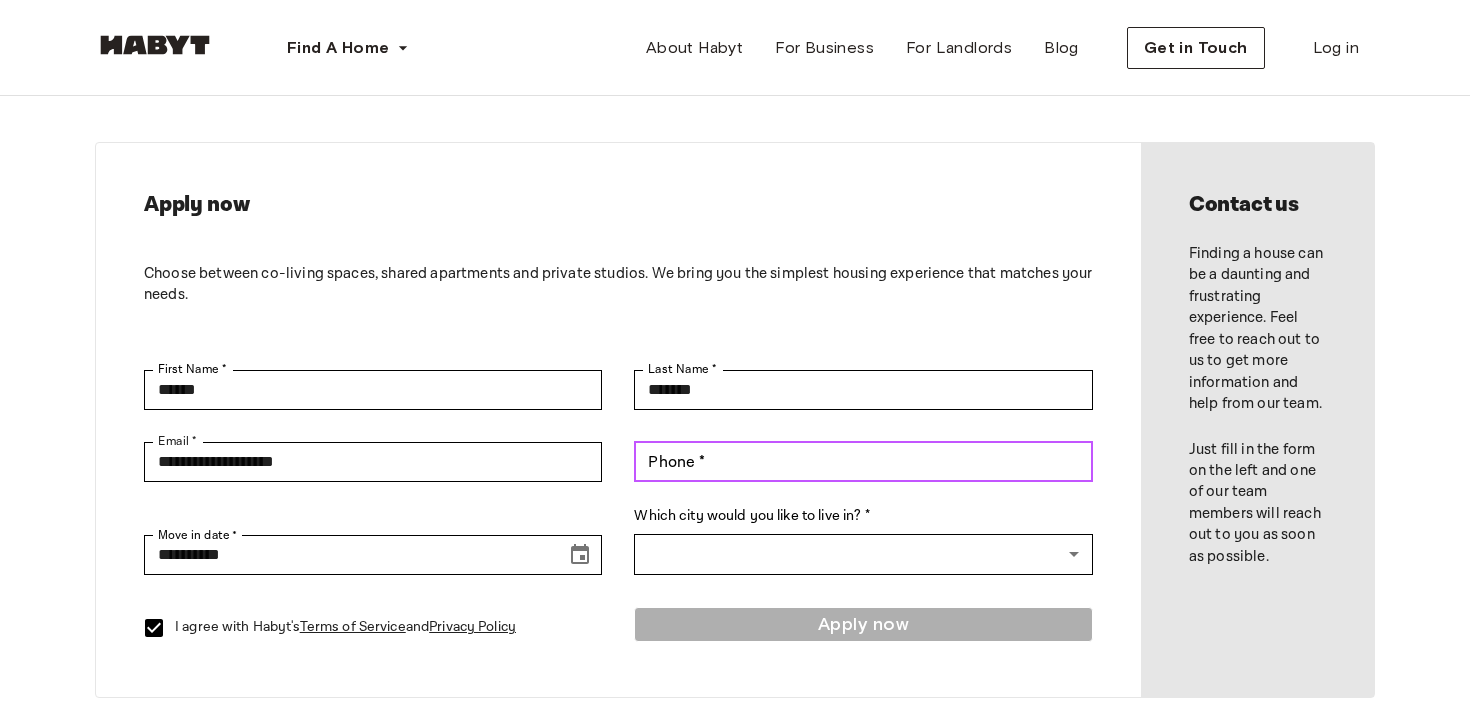 click on "Phone *" at bounding box center (863, 462) 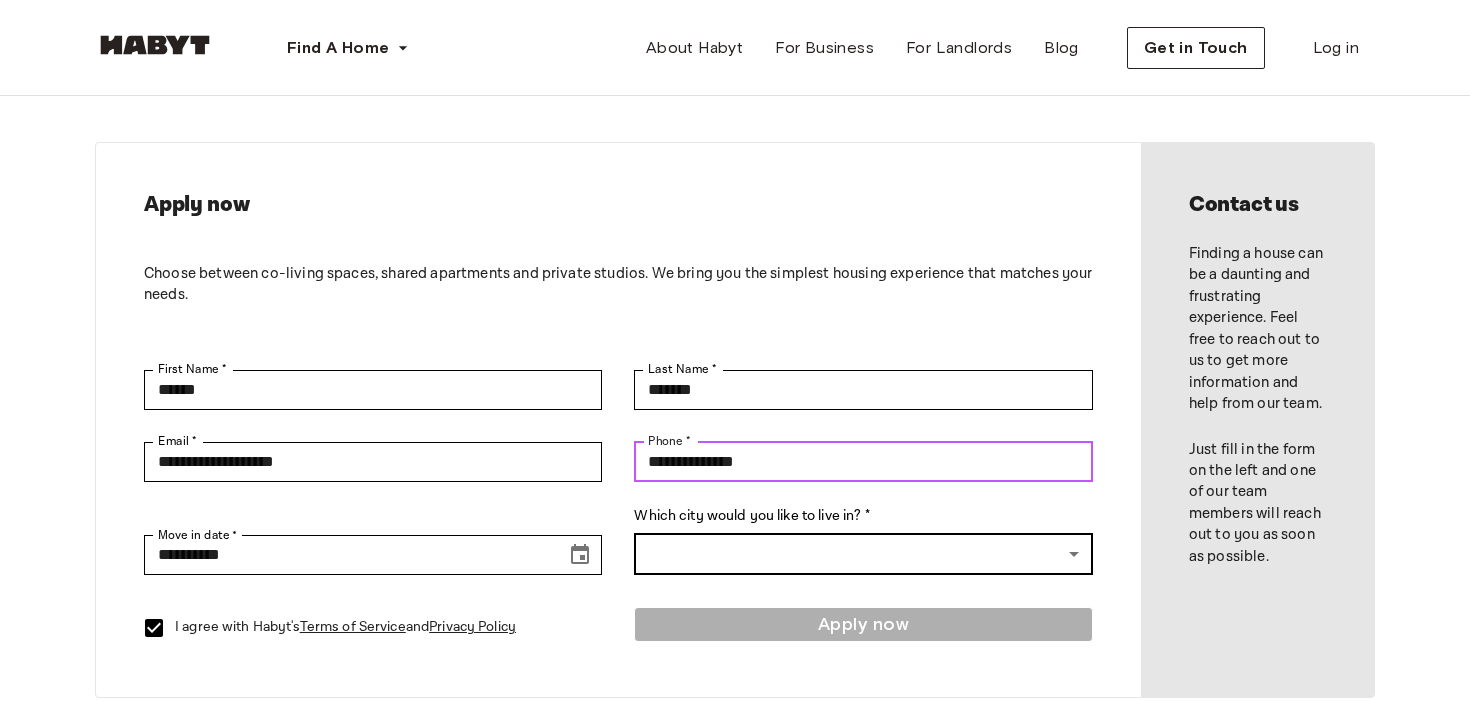 type on "**********" 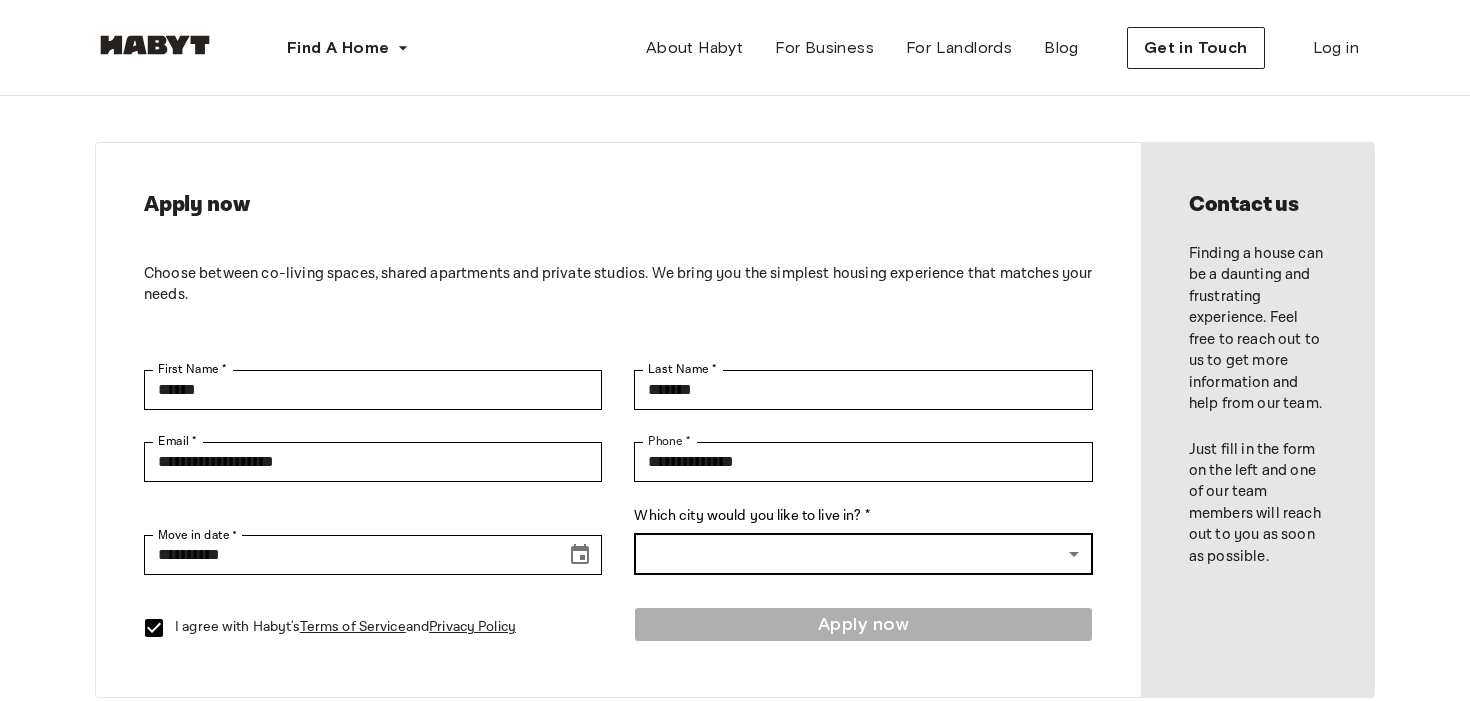 click on "Find A Home Europe Amsterdam Berlin Frankfurt Hamburg Lisbon Madrid Milan Modena Paris Turin Munich Rotterdam Stuttgart Dusseldorf Cologne Zurich The Hague Graz Brussels Leipzig Asia Hong Kong Singapore Seoul Phuket Tokyo About Habyt For Business For Landlords Blog Get in Touch Log in Apply now Choose between co-living spaces, shared apartments and private studios. We bring you the simplest housing experience that matches your needs. First Name * [NAME] First Name * Last Name * [NAME] Last Name * Email * [EMAIL] Email * Phone * [PHONE] Phone * Move in date   * [DATE] Move in date   * Which city would you like to live in? * ​ ​ I agree with Habyt's  Terms of Service  and  Privacy Policy Apply now Contact us Finding a house can be a daunting and frustrating experience. Feel free to reach out to us to get more information and help from our team. Just fill in the form on the left and one of our team members will reach out to you as soon as possible. Locations Europe Amsterdam Milan" at bounding box center (735, 839) 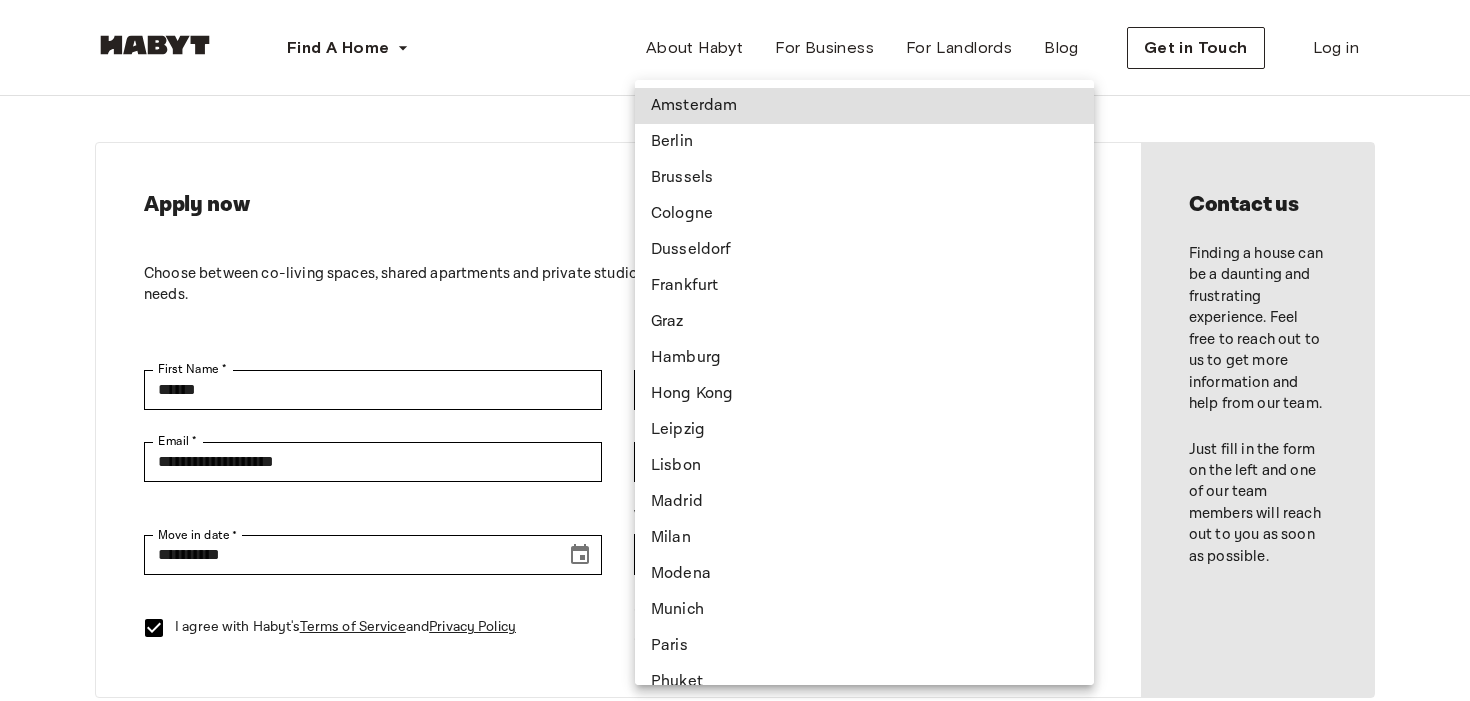 click on "Berlin" at bounding box center [864, 142] 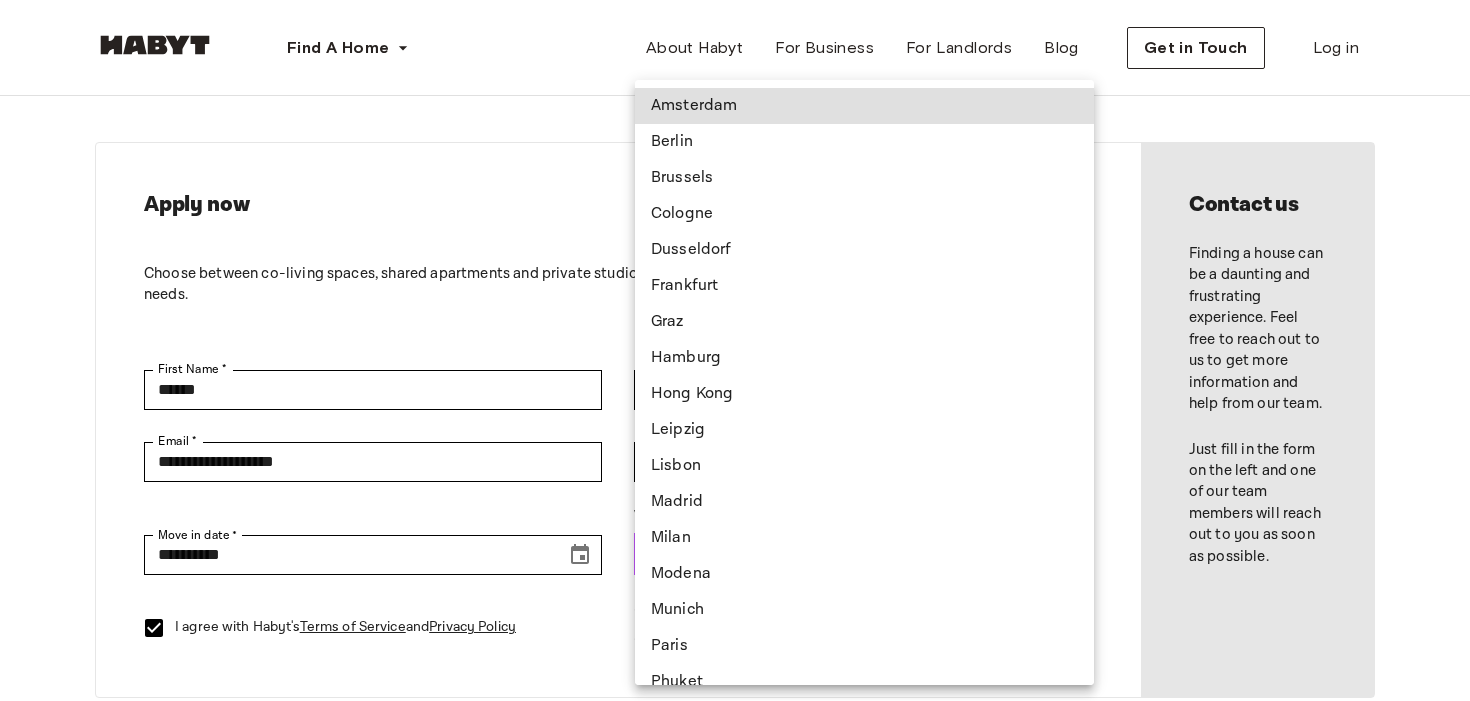 type on "******" 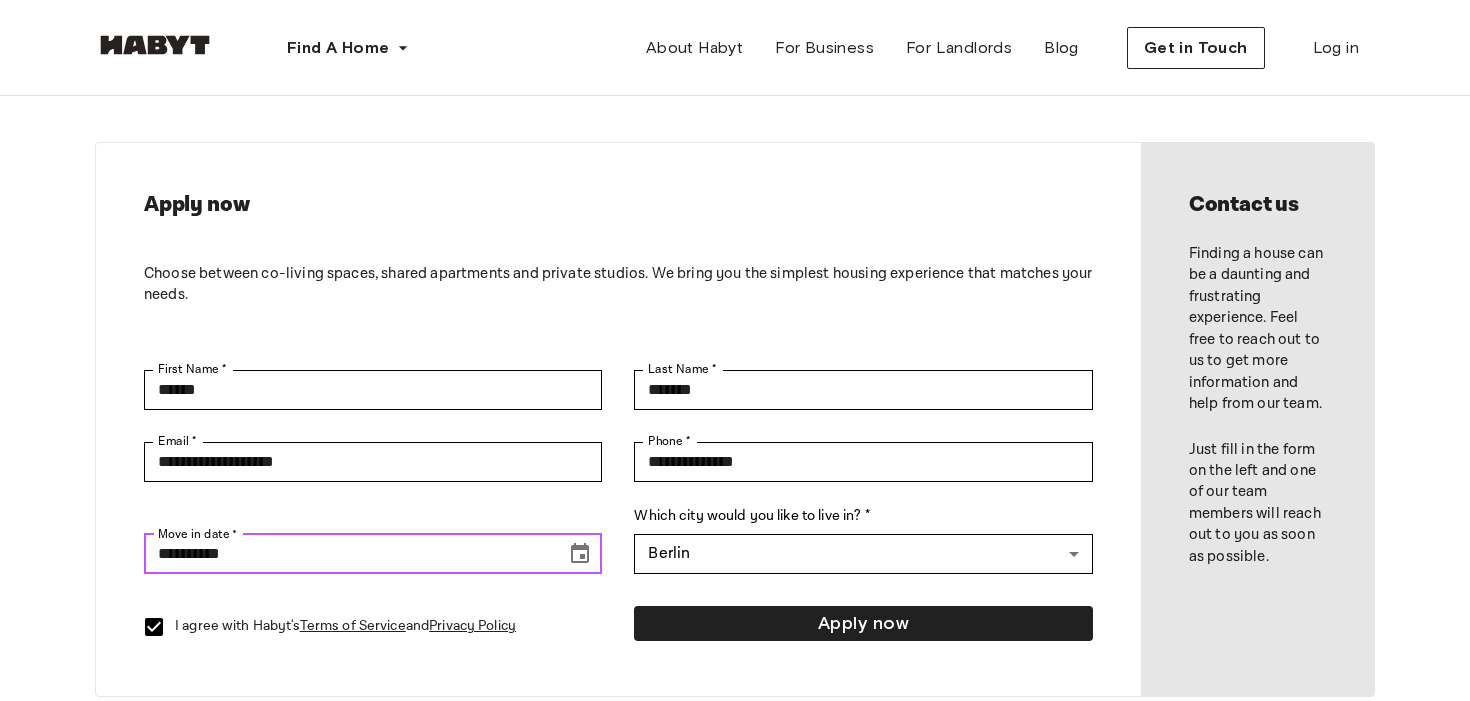 click 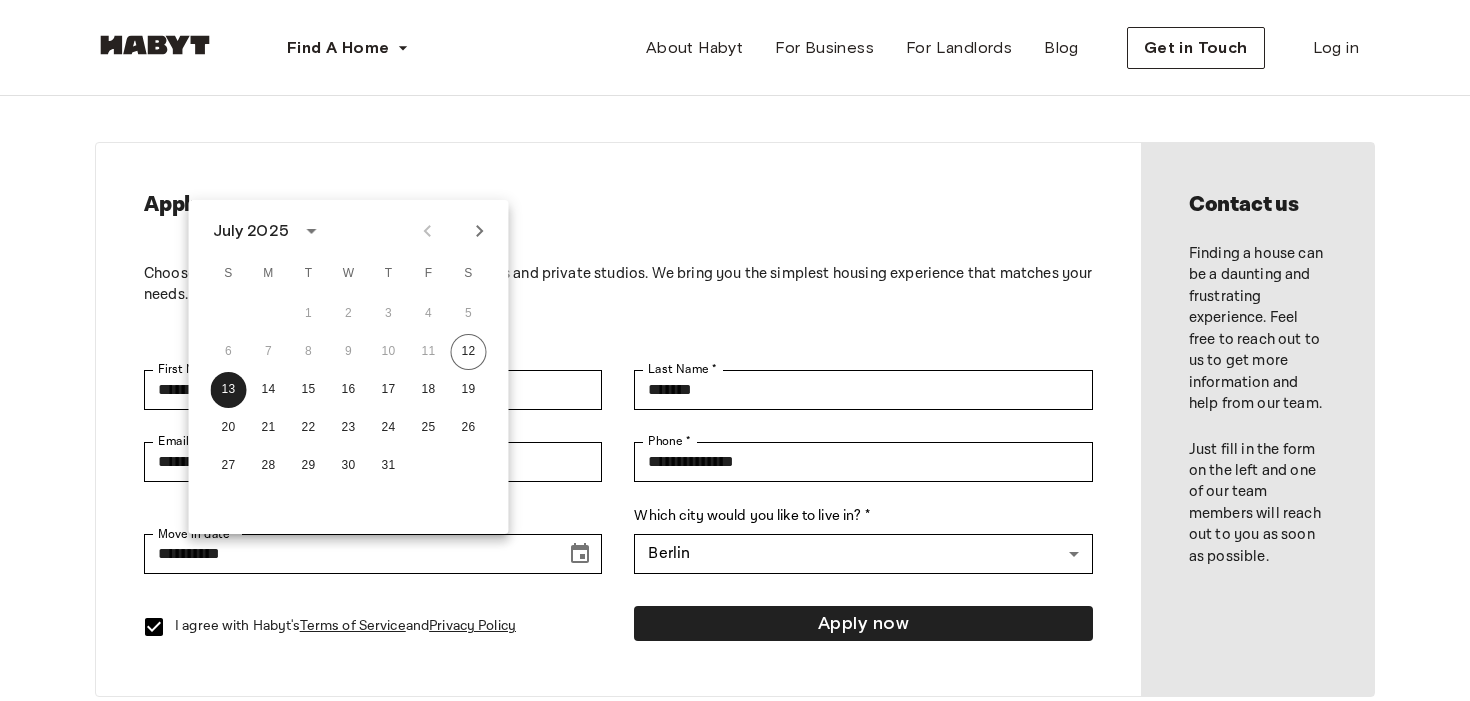 click 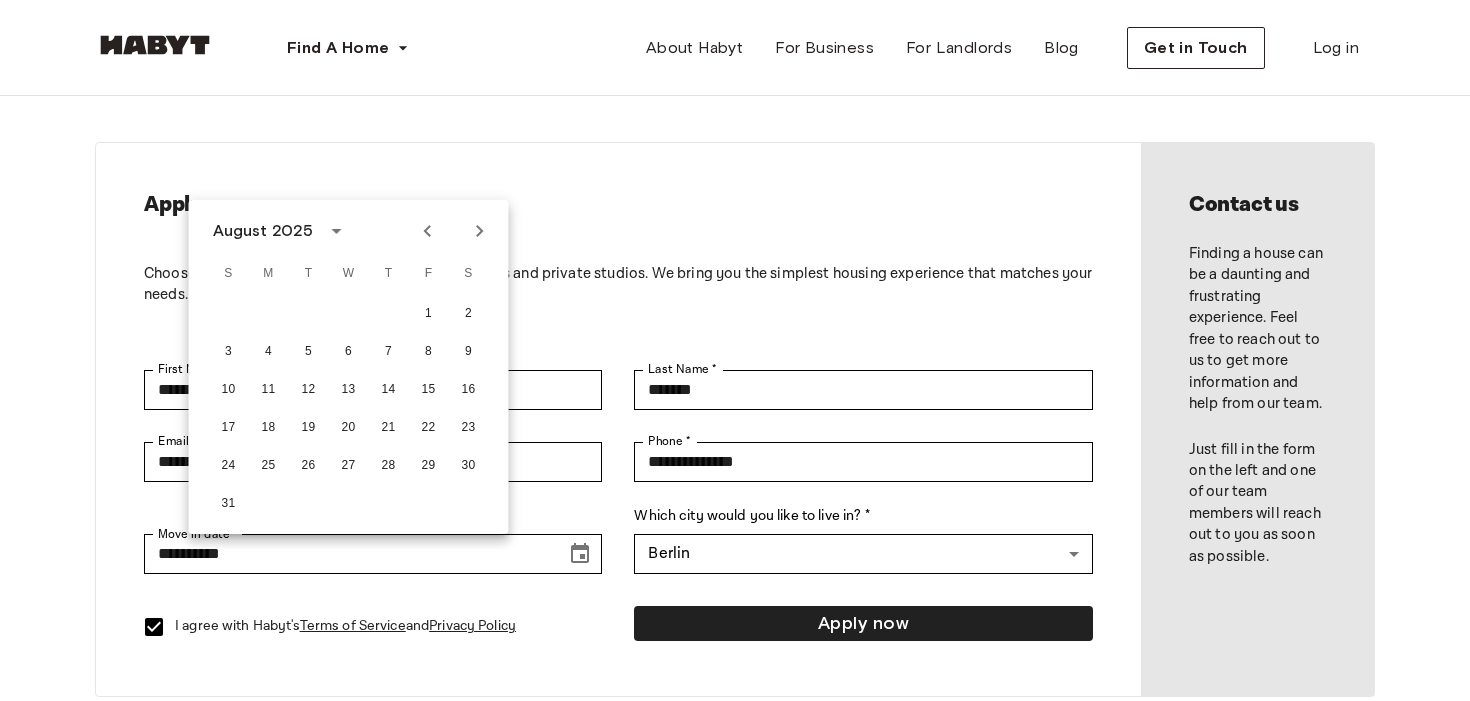 click 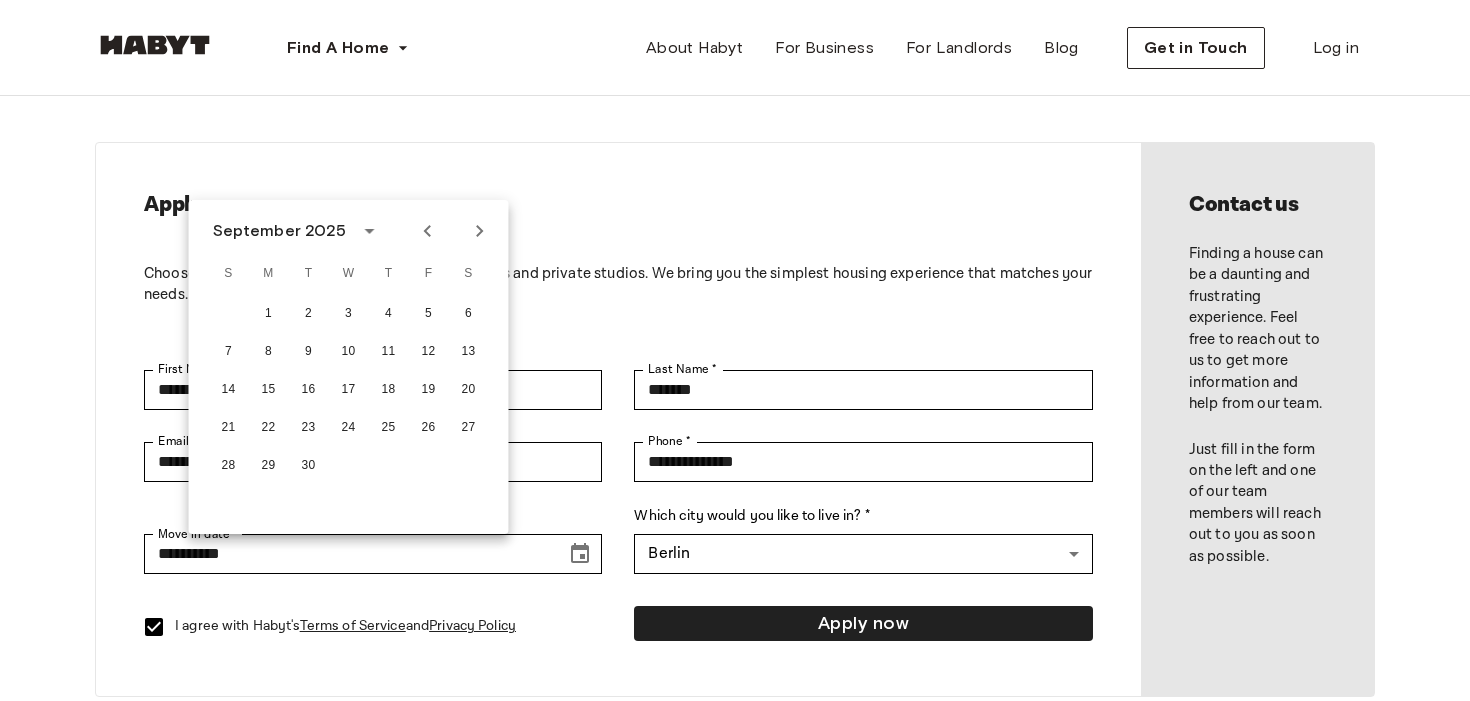 click at bounding box center [480, 231] 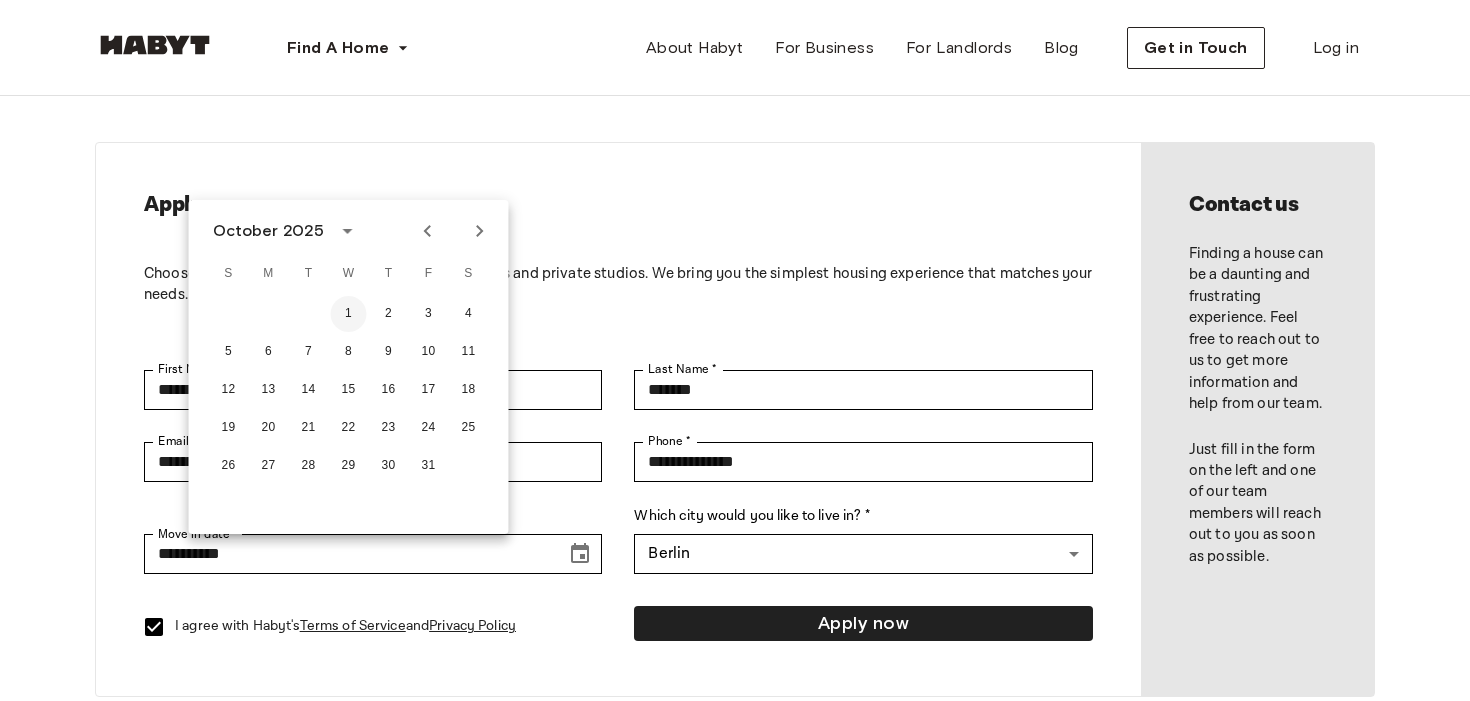 click on "1" at bounding box center [349, 314] 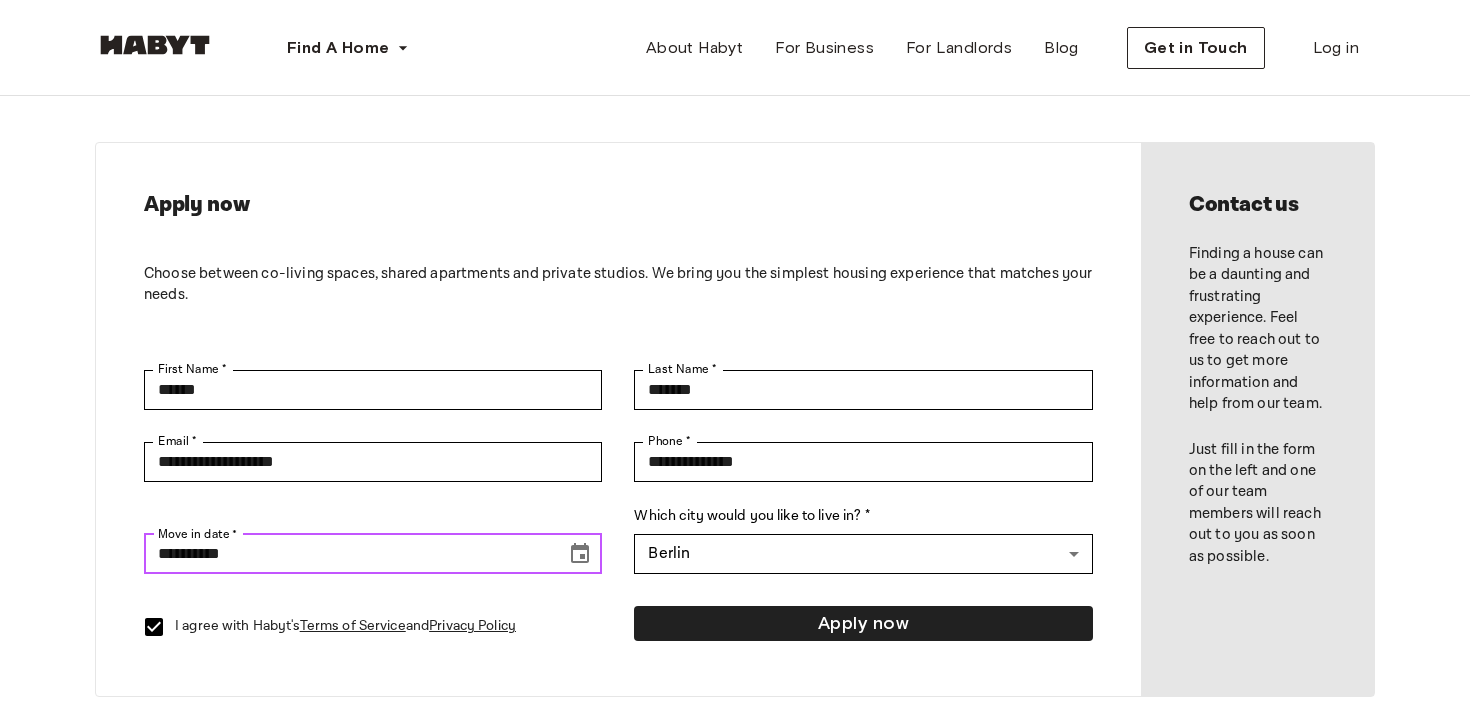 type on "**********" 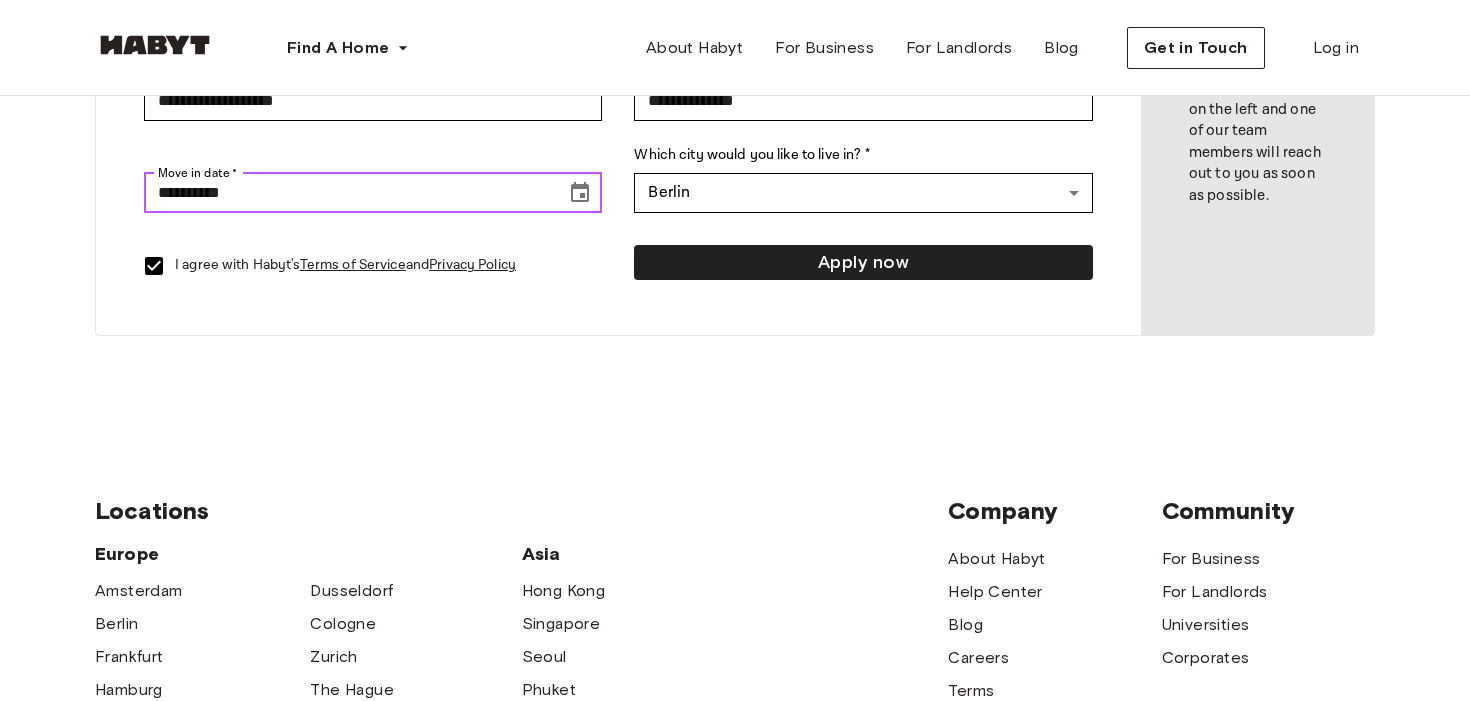 scroll, scrollTop: 0, scrollLeft: 0, axis: both 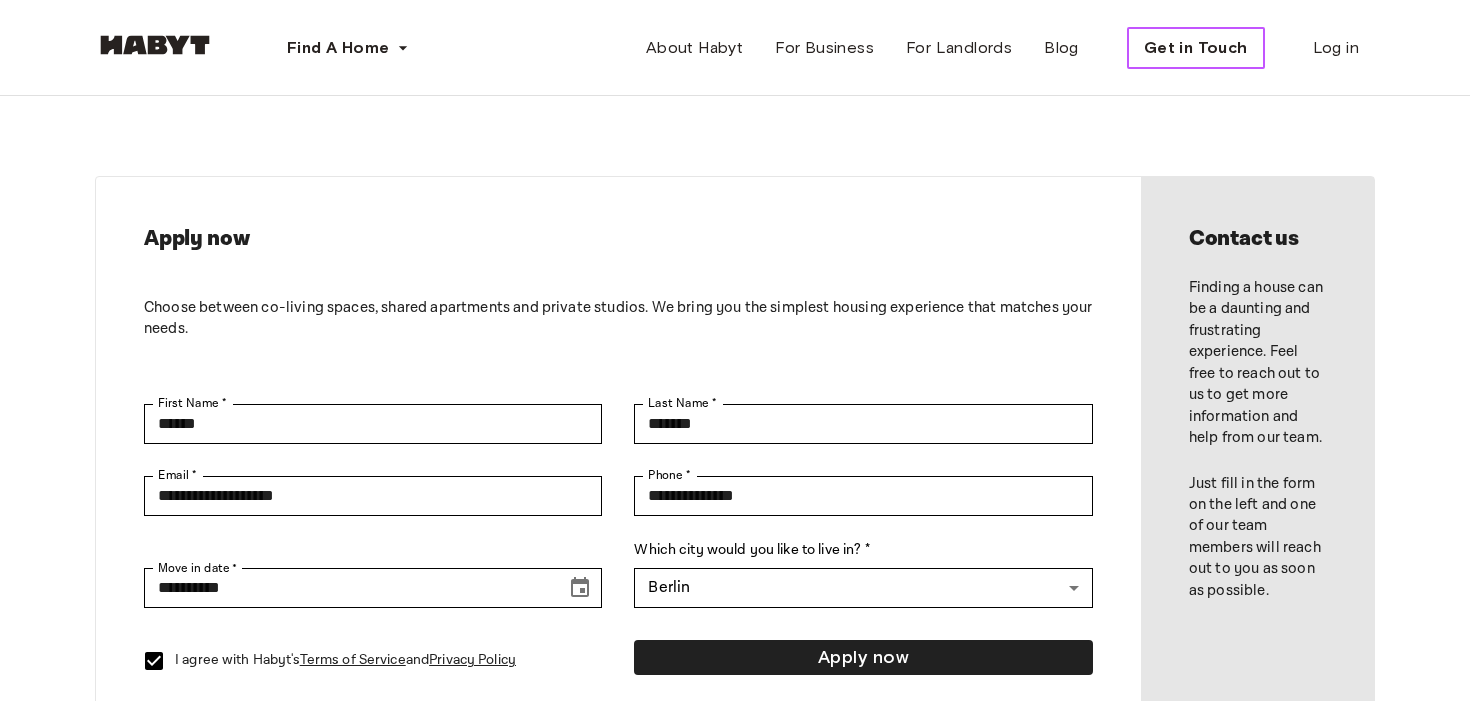 click on "Get in Touch" at bounding box center [1196, 48] 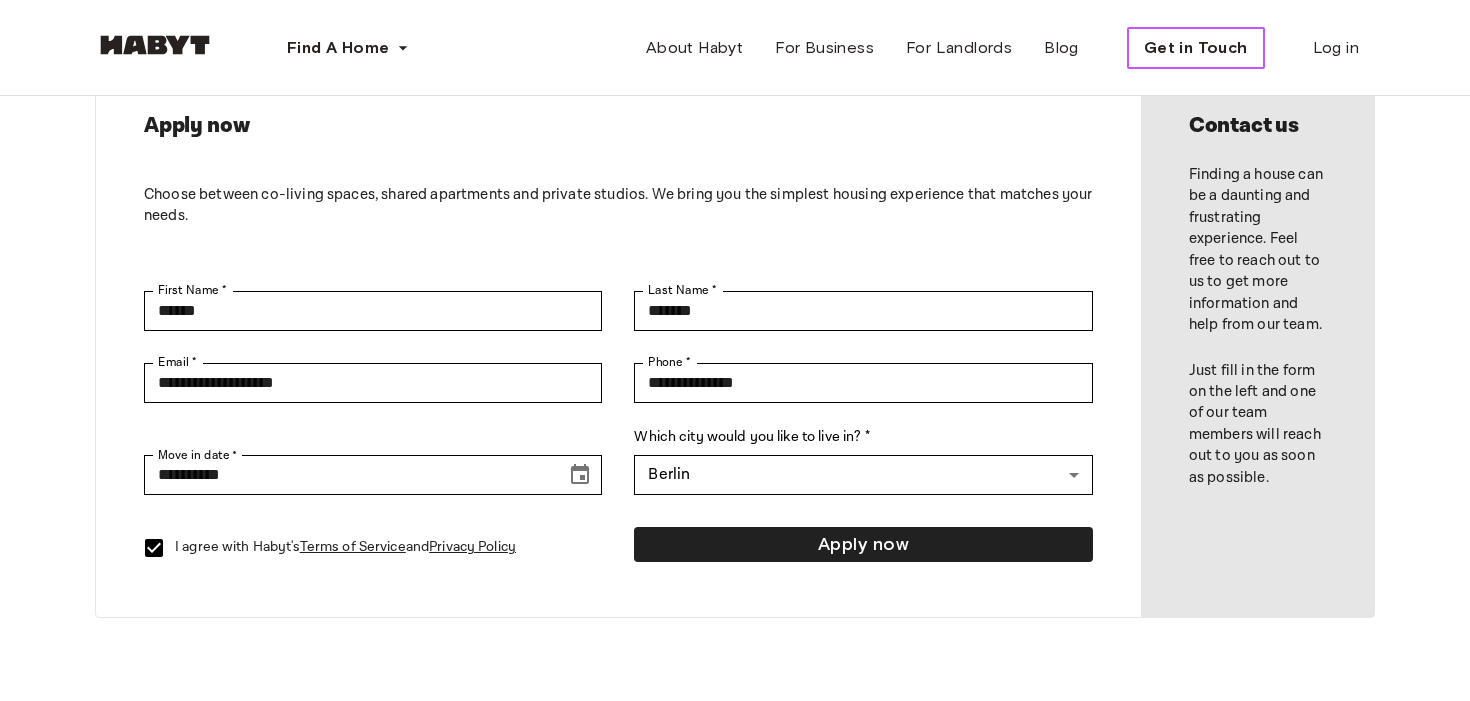 scroll, scrollTop: 145, scrollLeft: 0, axis: vertical 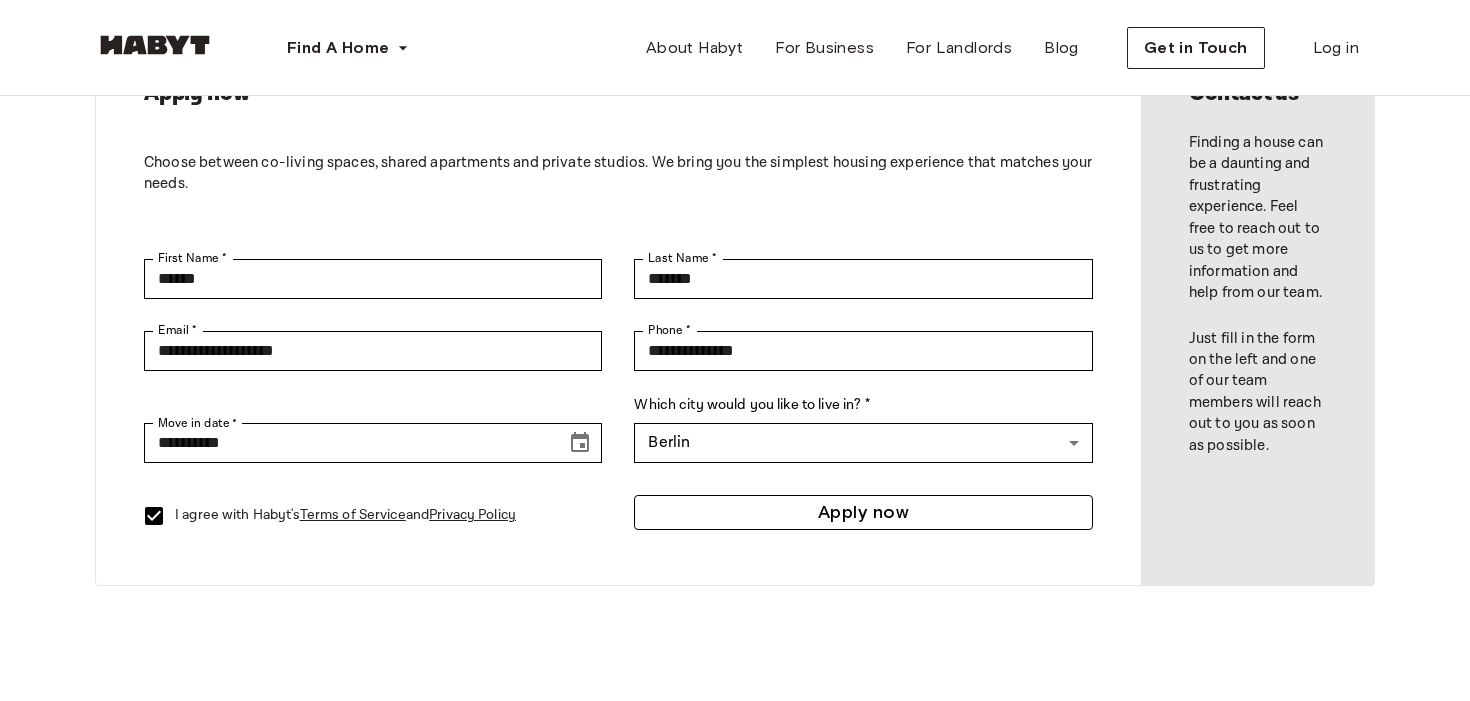 click on "Apply now" at bounding box center [863, 512] 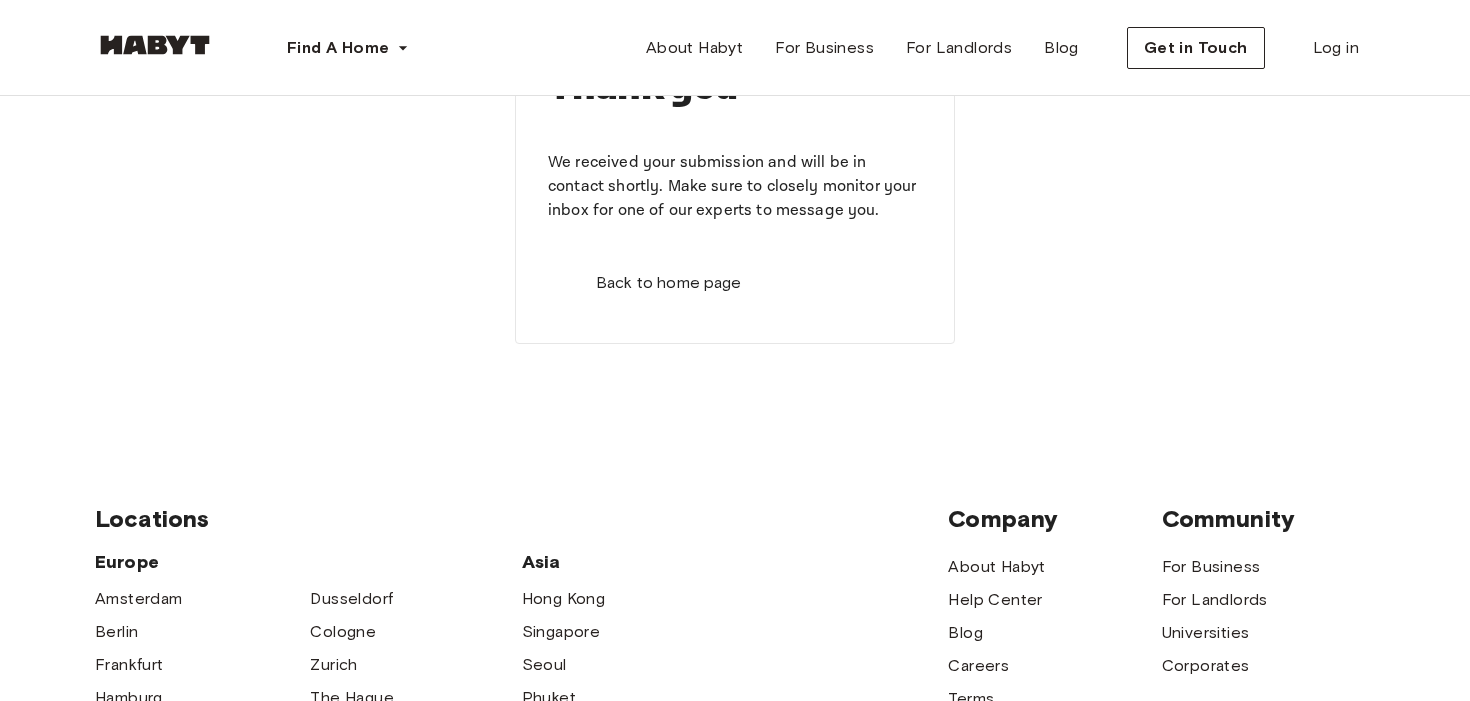 scroll, scrollTop: 0, scrollLeft: 0, axis: both 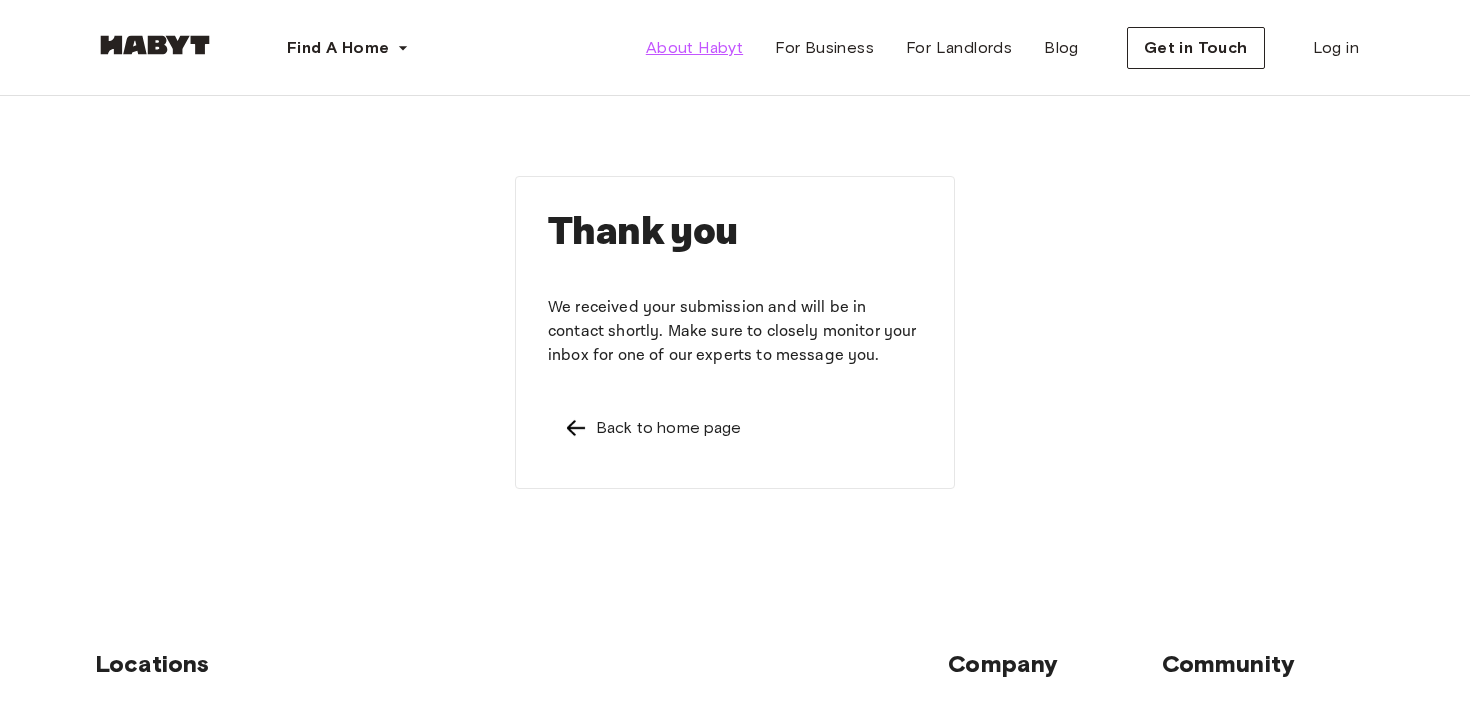click on "About Habyt" at bounding box center (694, 48) 